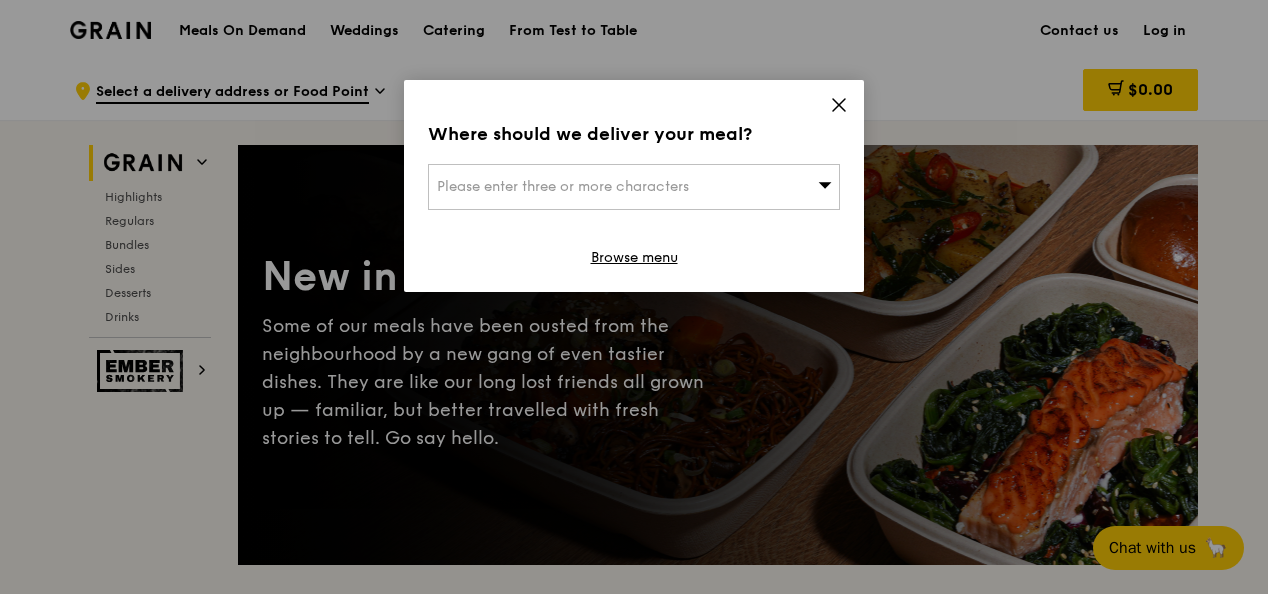scroll, scrollTop: 0, scrollLeft: 0, axis: both 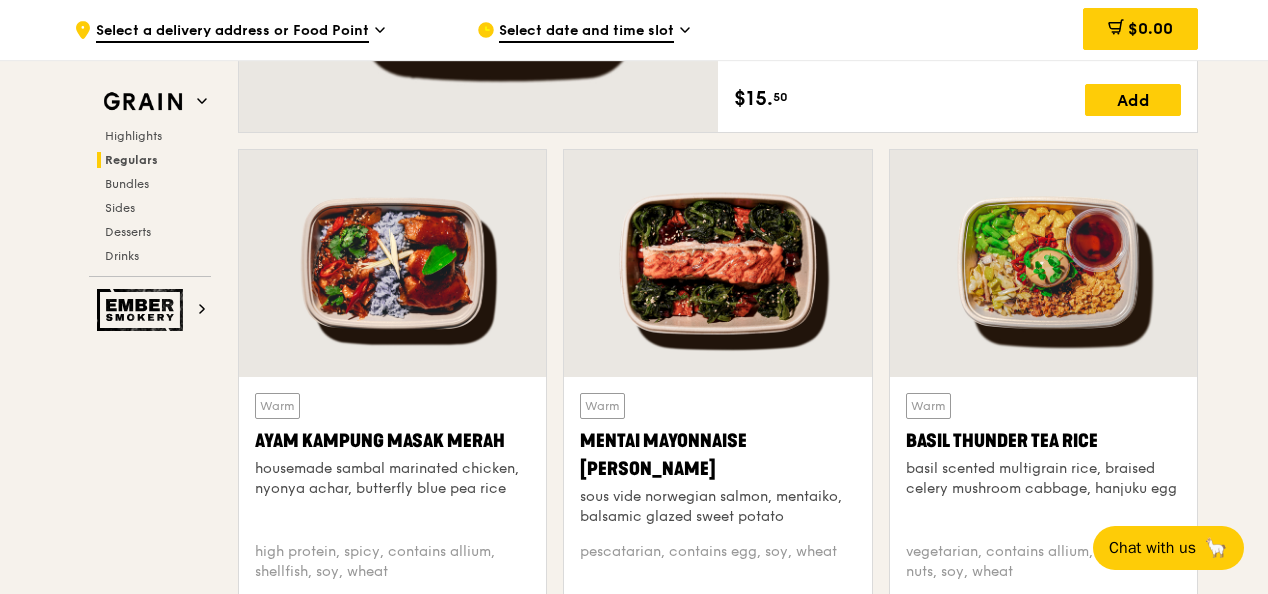 click at bounding box center [717, 263] 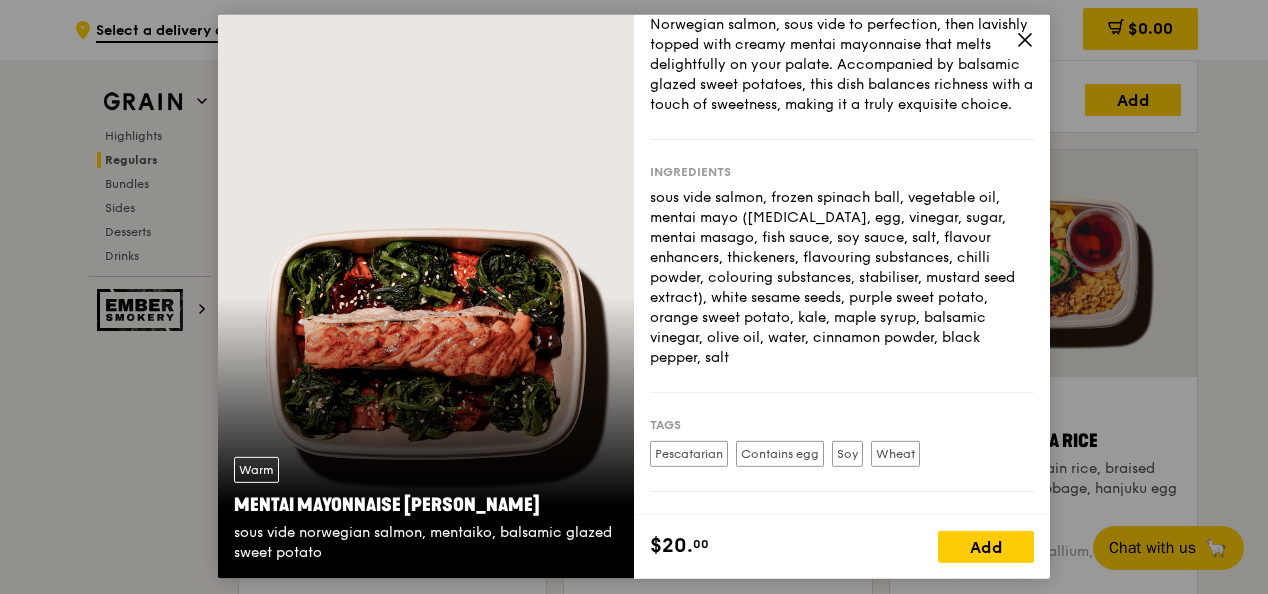 scroll, scrollTop: 0, scrollLeft: 0, axis: both 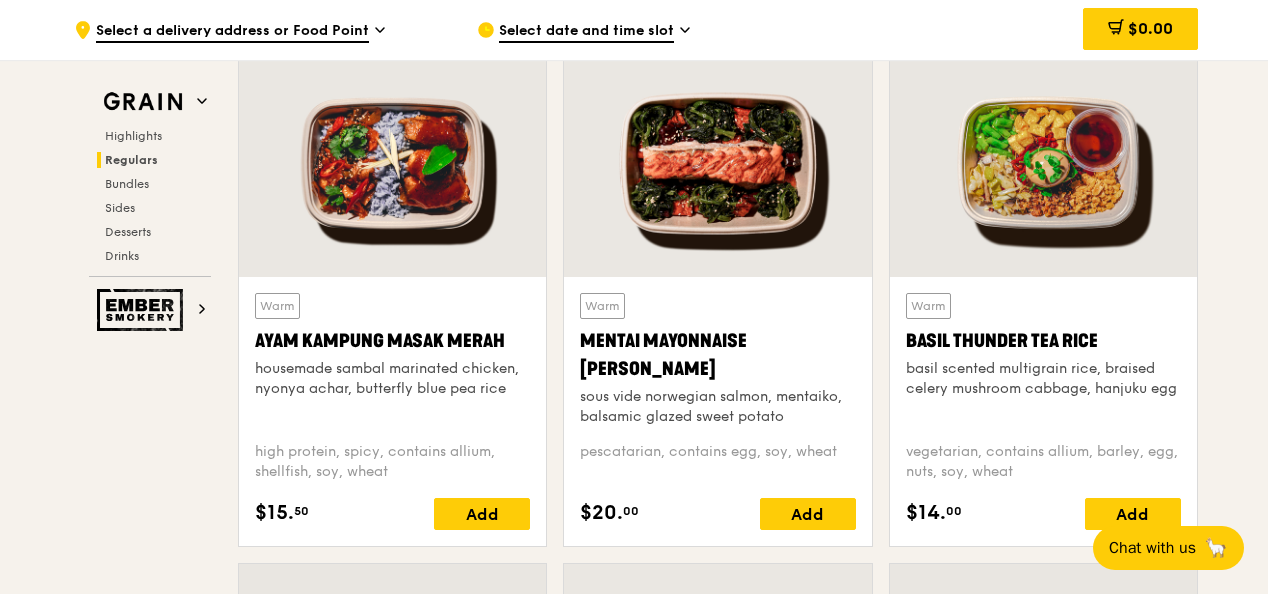 click at bounding box center [1043, 163] 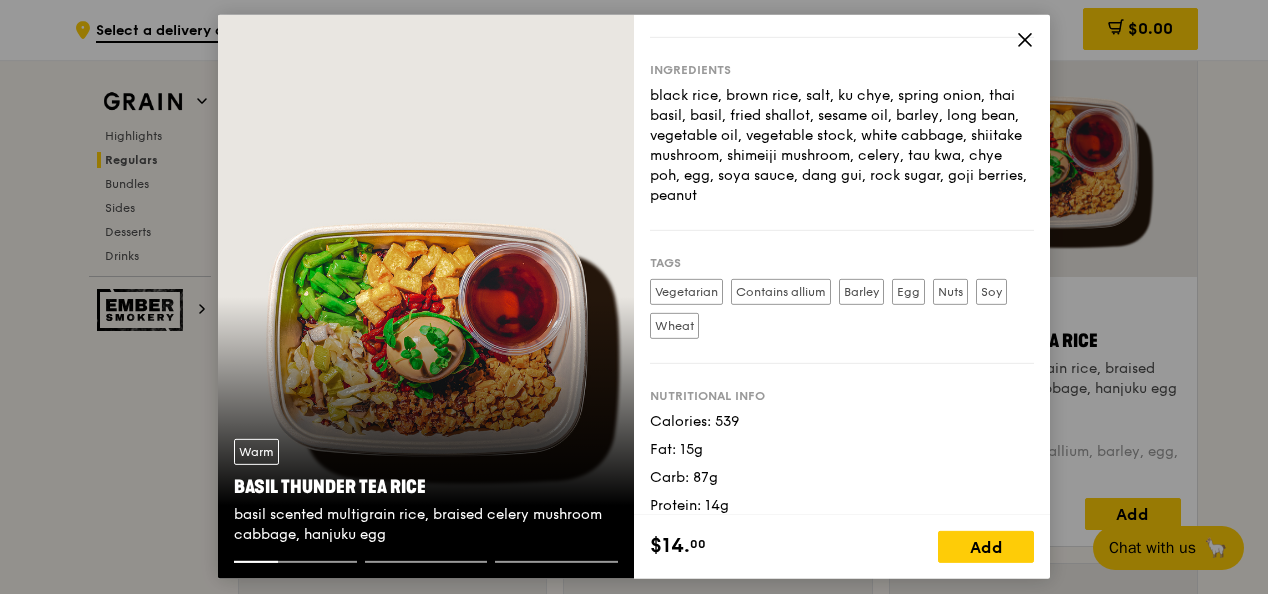 scroll, scrollTop: 242, scrollLeft: 0, axis: vertical 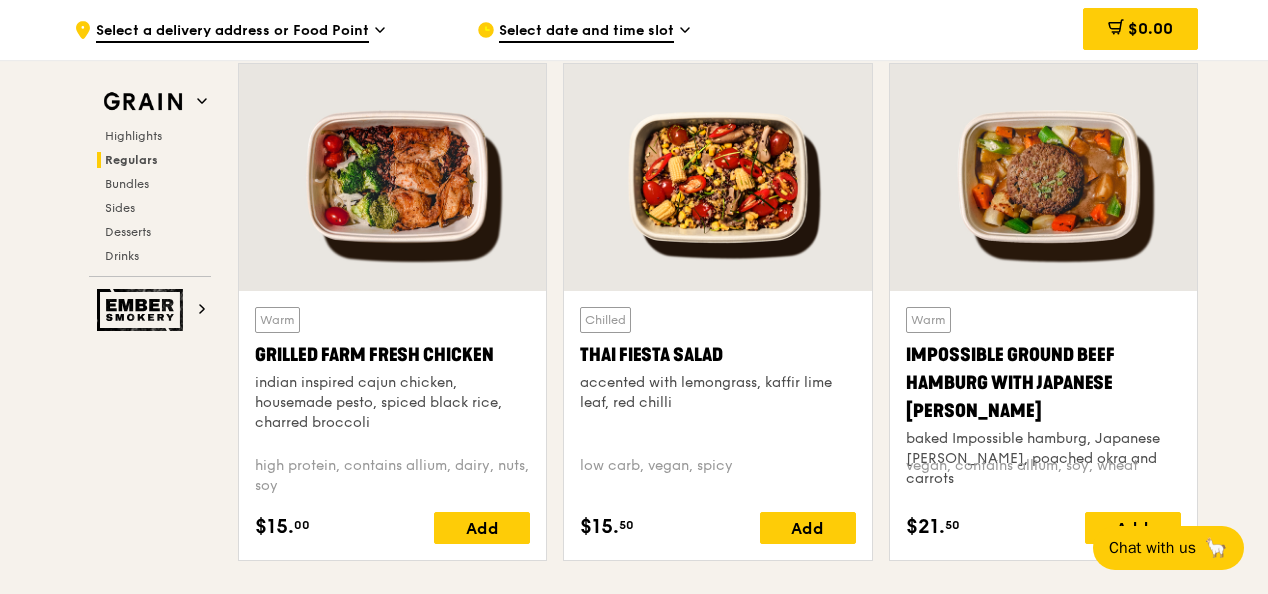 click at bounding box center [392, 177] 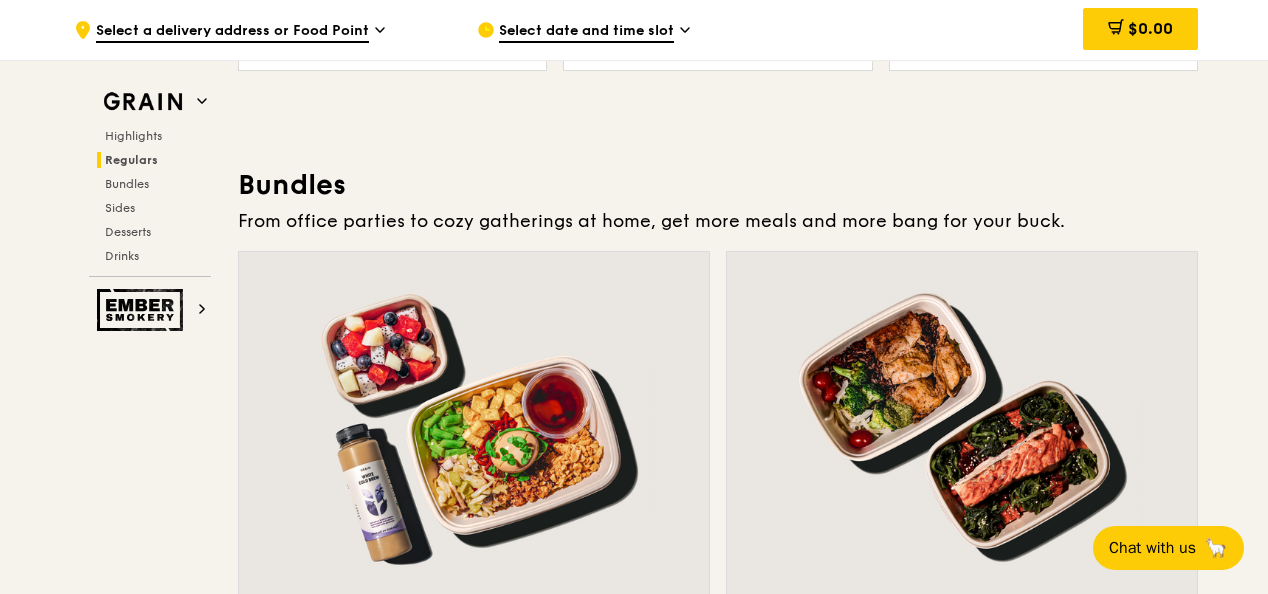 scroll, scrollTop: 2800, scrollLeft: 0, axis: vertical 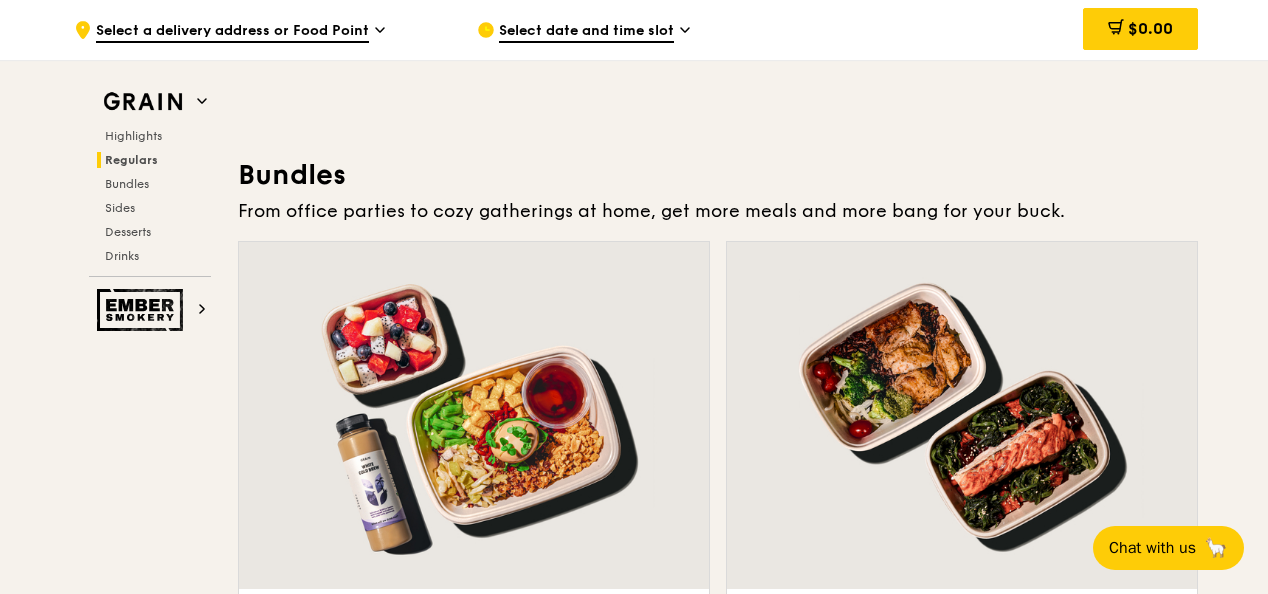 click on "Highlights
Weekly rotating dishes inspired by flavours from around the world.
Warm
Tricolour Capsicum Charred Cabbage
sanshoku steamed rice, tricolour capsicum, levantine hummus, [PERSON_NAME]
vegan, contains soy
$15.
50
Add
Warm
Marinara Fish Pasta
oven-baked dory, onion and fennel-infused tomato sauce, linguine
pescatarian, contains allium, dairy, nuts, wheat
$16.
00
Add
Regulars
Meals you can enjoy day in day out.
Warm
Honey Duo Mustard Chicken
house-blend mustard, maple soy baked potato, linguine, cherry tomato
high protein, contains allium, soy, wheat
$15.
50
Add
Warm
Ayam [GEOGRAPHIC_DATA]
housemade sambal marinated chicken, nyonya achar, butterfly blue pea rice
high protein, spicy, contains allium, shellfish, soy, wheat" at bounding box center (718, 1769) 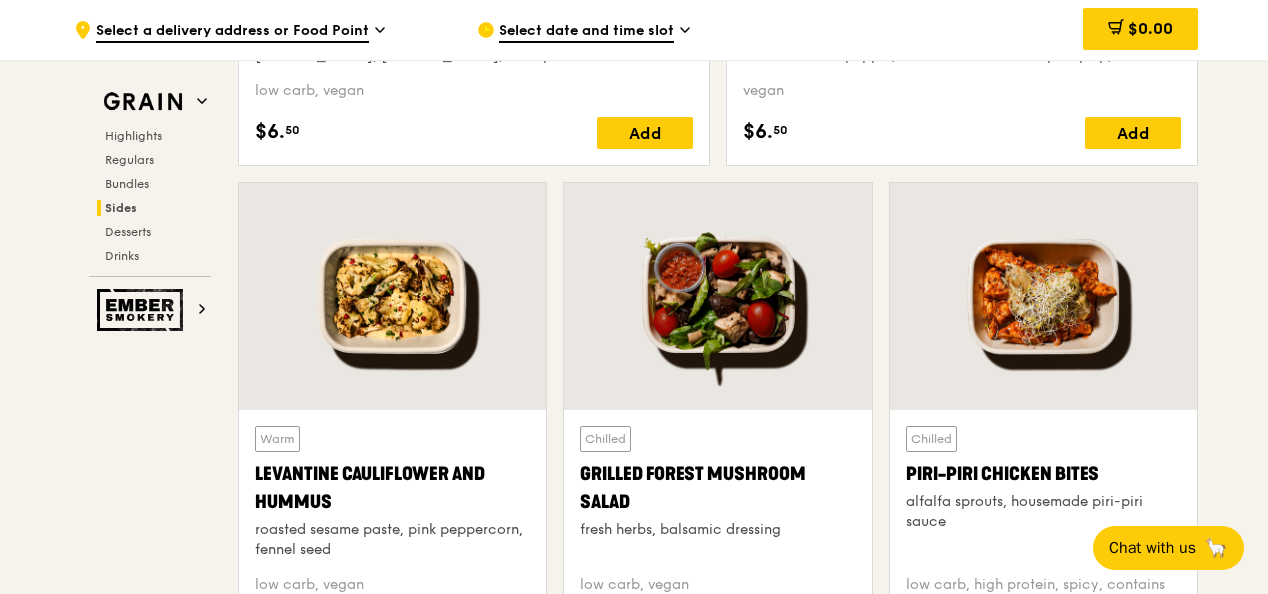 scroll, scrollTop: 5400, scrollLeft: 0, axis: vertical 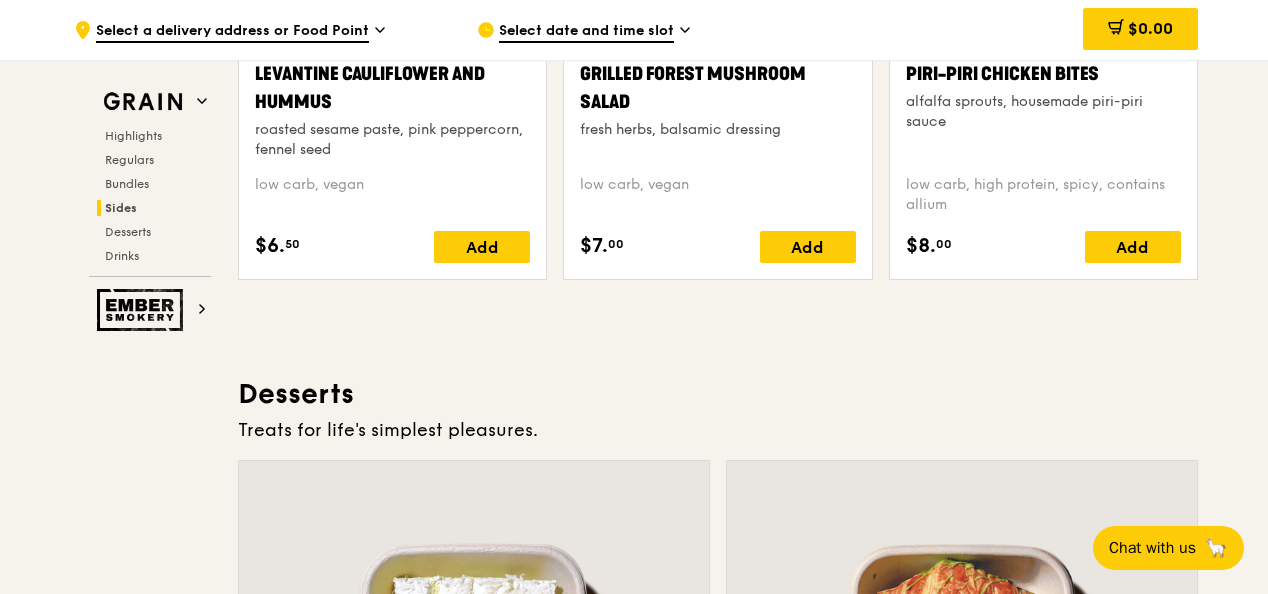 click on "Select a delivery address or Food Point" at bounding box center (232, 32) 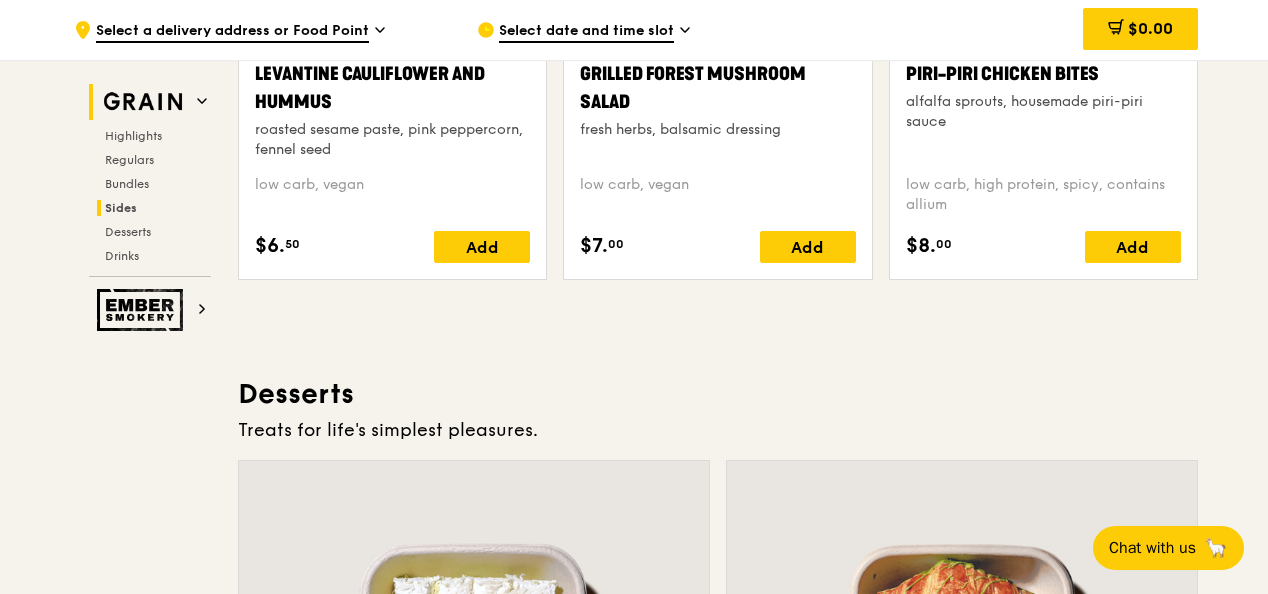 click on "Grain" at bounding box center [150, 102] 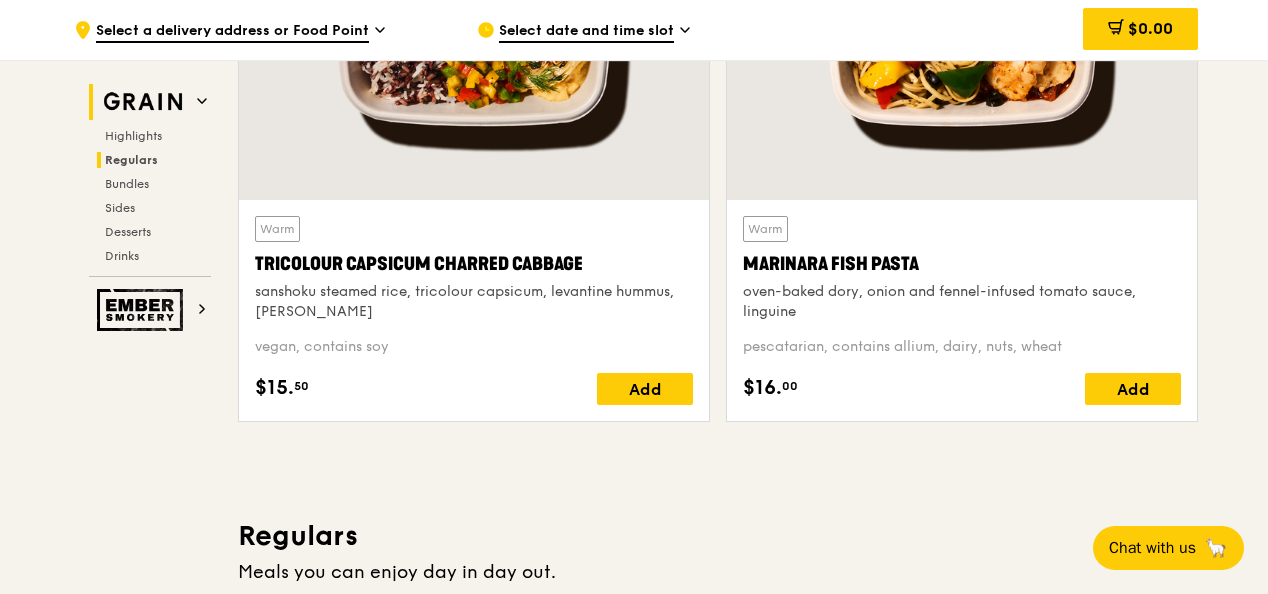 scroll, scrollTop: 564, scrollLeft: 0, axis: vertical 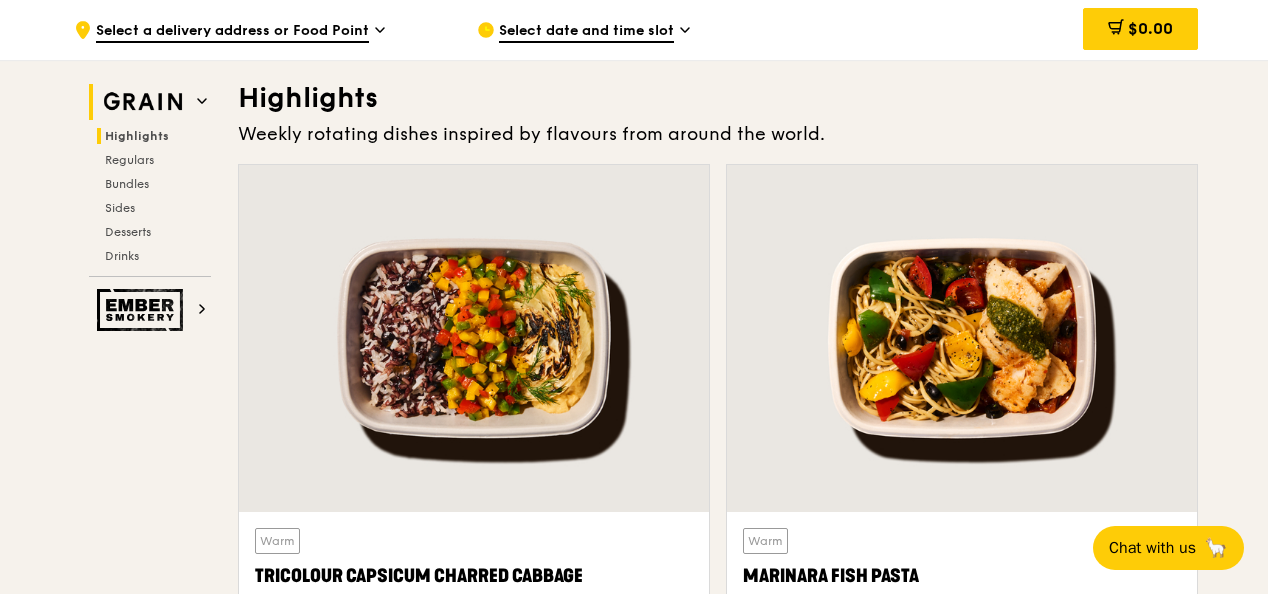 click on "Grain" at bounding box center (150, 102) 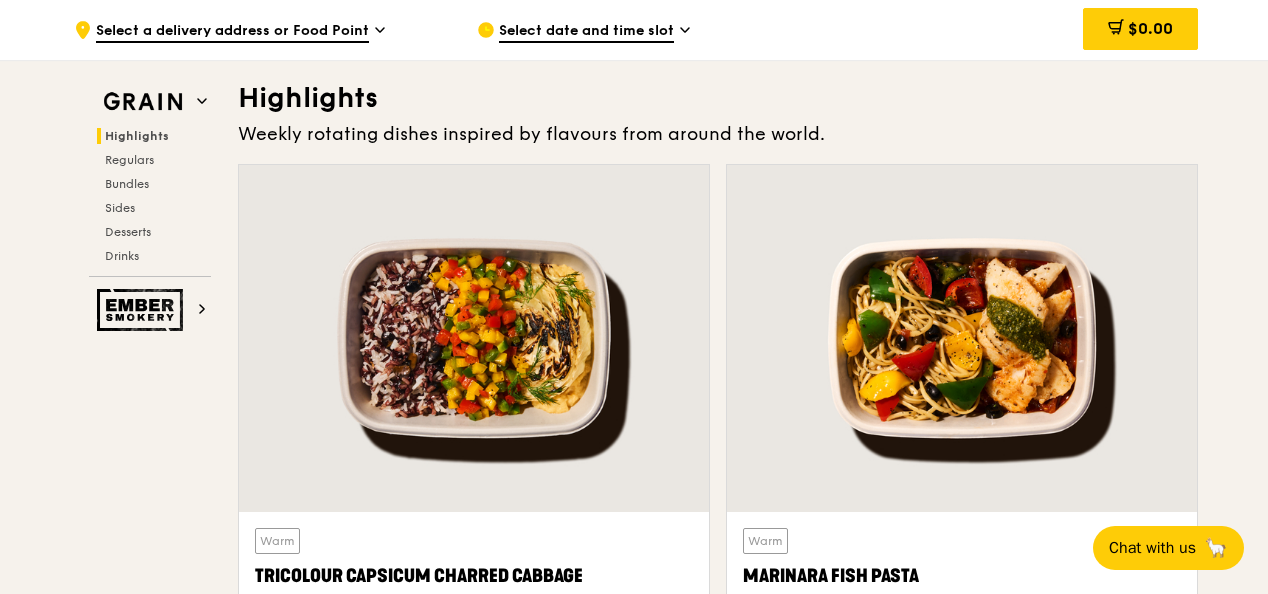 click on ".cls-1 {
fill: none;
stroke: #fff;
stroke-linecap: round;
stroke-linejoin: round;
stroke-width: 1.5px;
}
.cls-2 {
fill: #fecc07;
}
.cls-2, .cls-3 {
stroke-width: 0px;
}
.cls-3 {
fill: #fff;
fill-rule: evenodd;
}
Select a delivery address or Food Point" at bounding box center [259, 30] 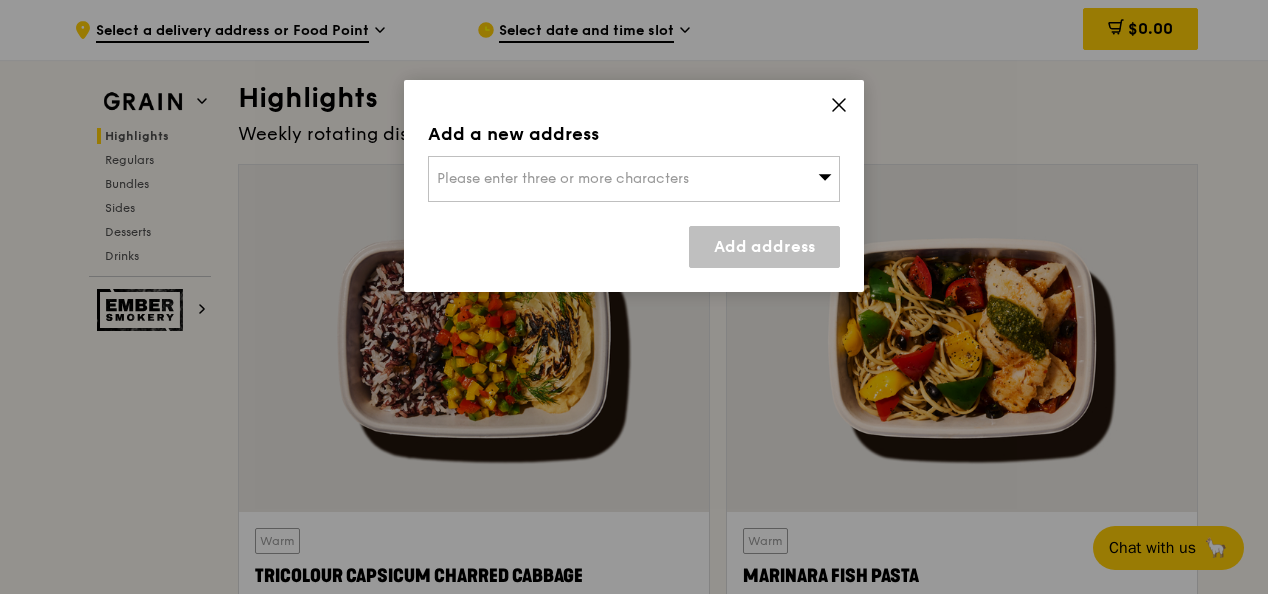 click 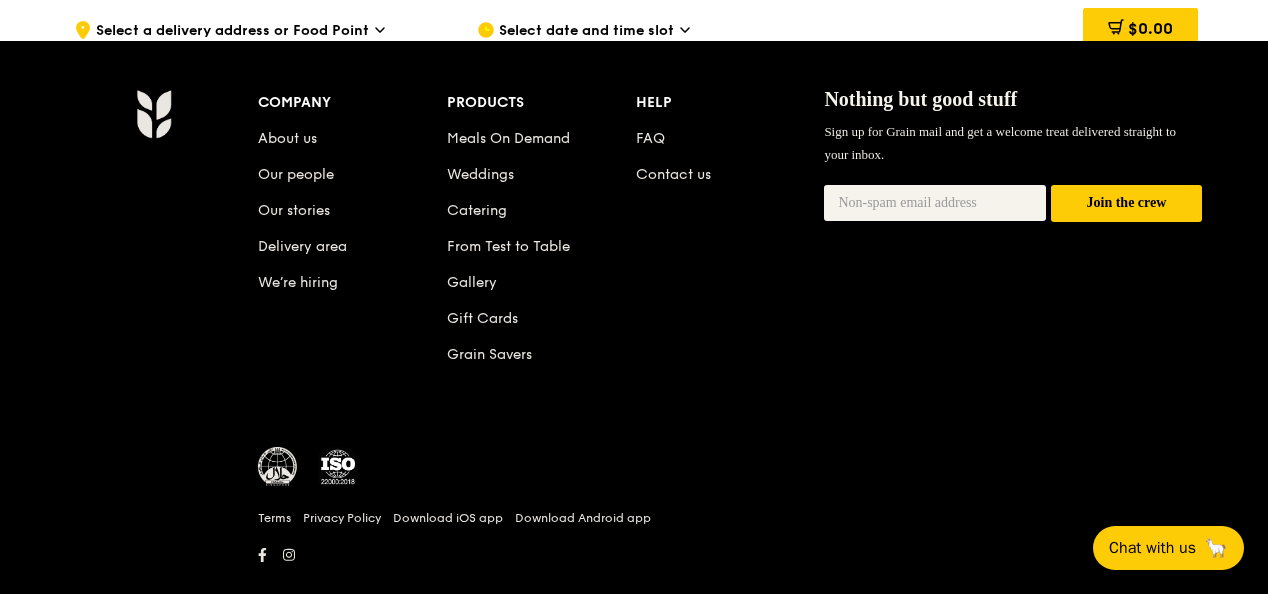 scroll, scrollTop: 8563, scrollLeft: 0, axis: vertical 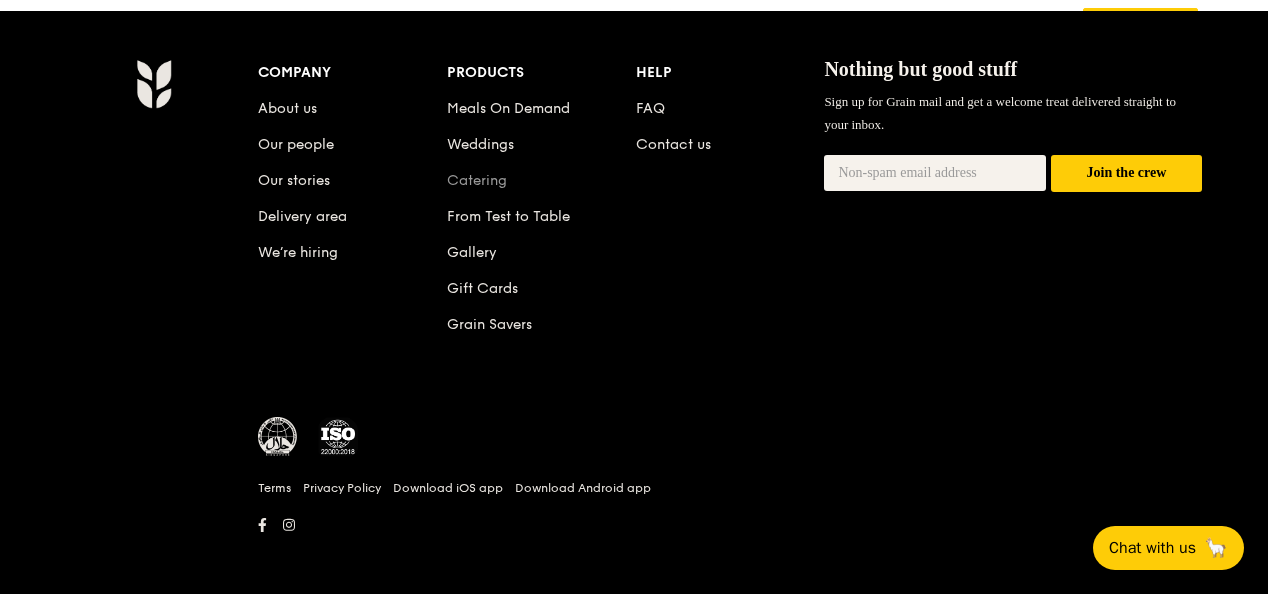 click on "Catering" at bounding box center (477, 180) 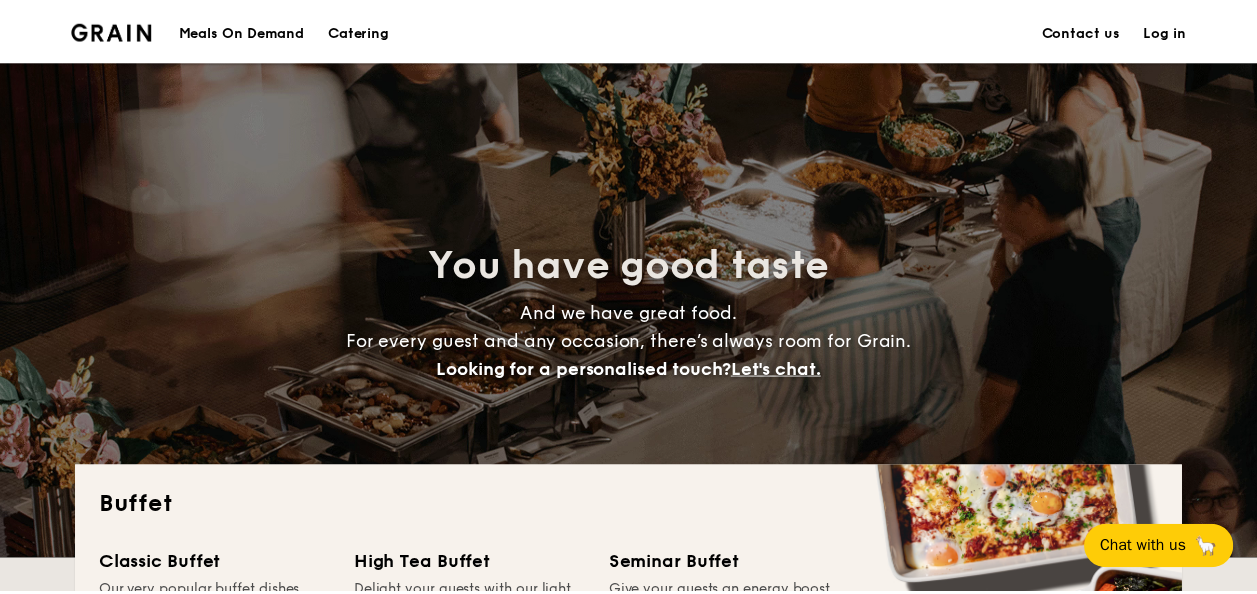 scroll, scrollTop: 0, scrollLeft: 0, axis: both 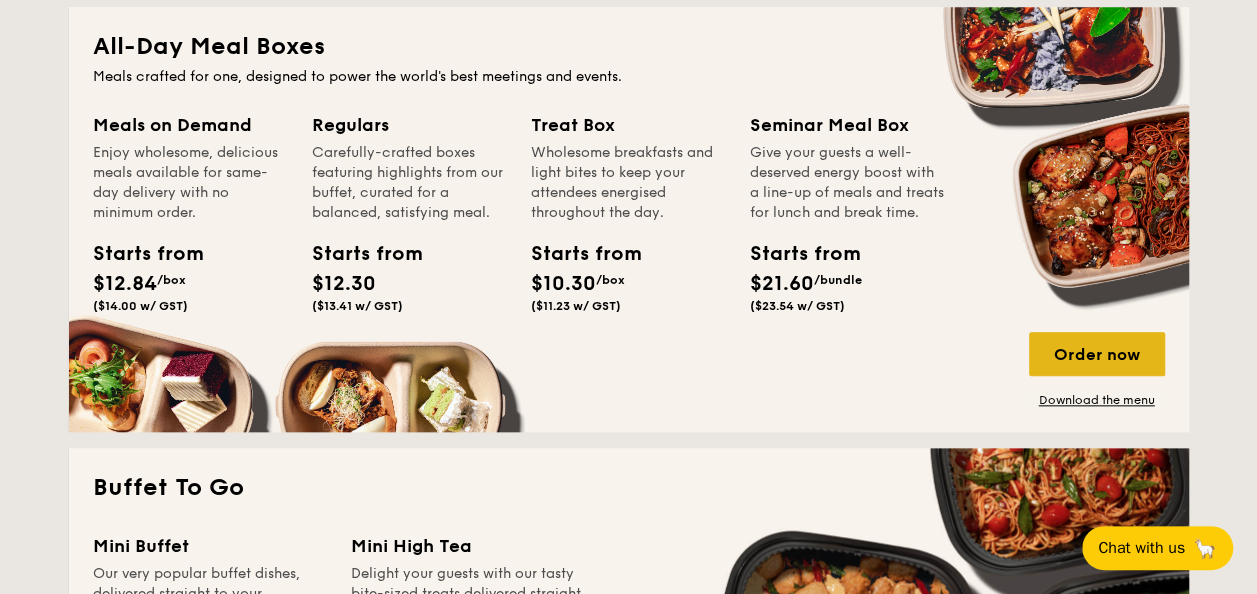 click on "Order now" at bounding box center [1097, 354] 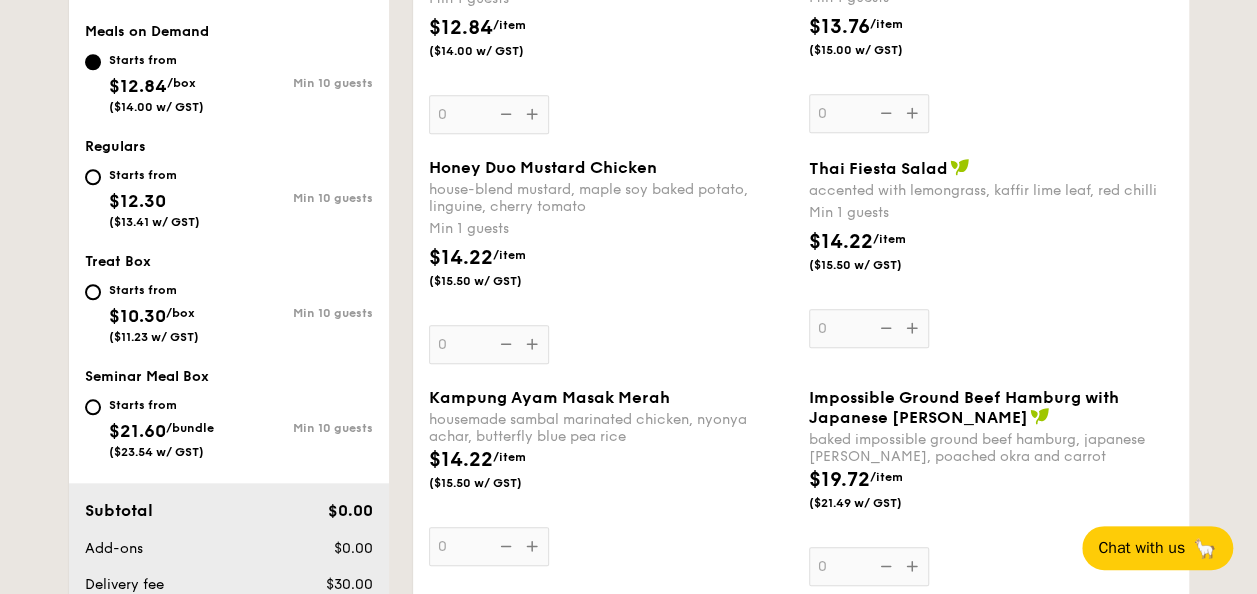 scroll, scrollTop: 800, scrollLeft: 0, axis: vertical 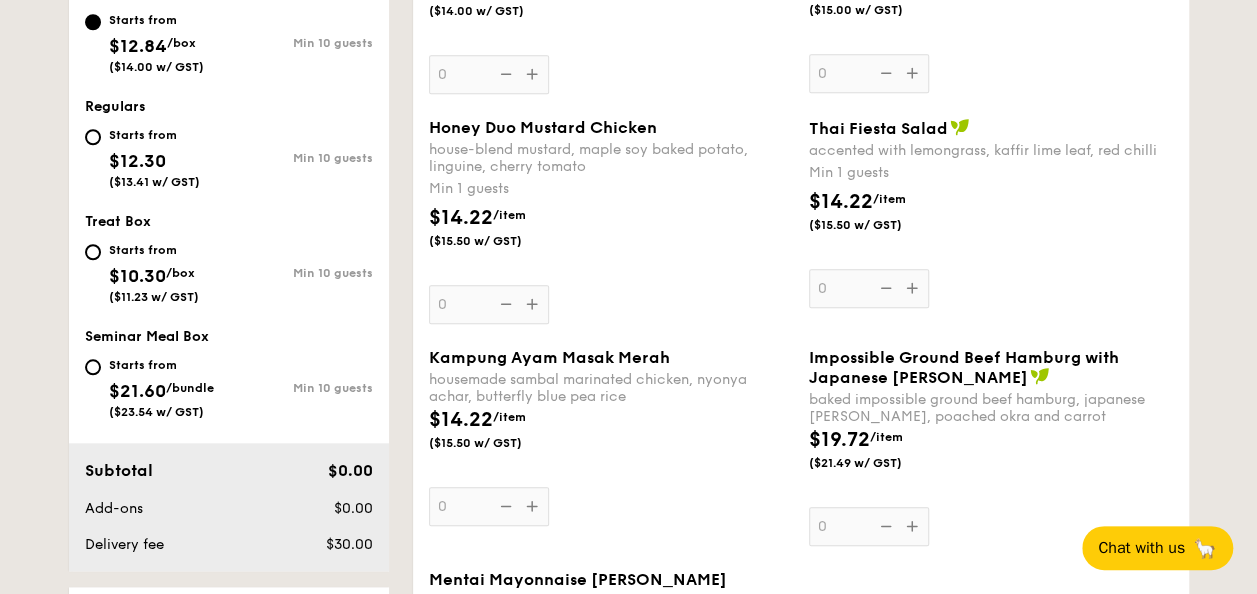 click on "Honey Duo Mustard Chicken house-blend mustard, maple soy baked potato, linguine, cherry tomato
Min 1 guests
$14.22
/item
($15.50 w/ GST)
0" at bounding box center (611, 221) 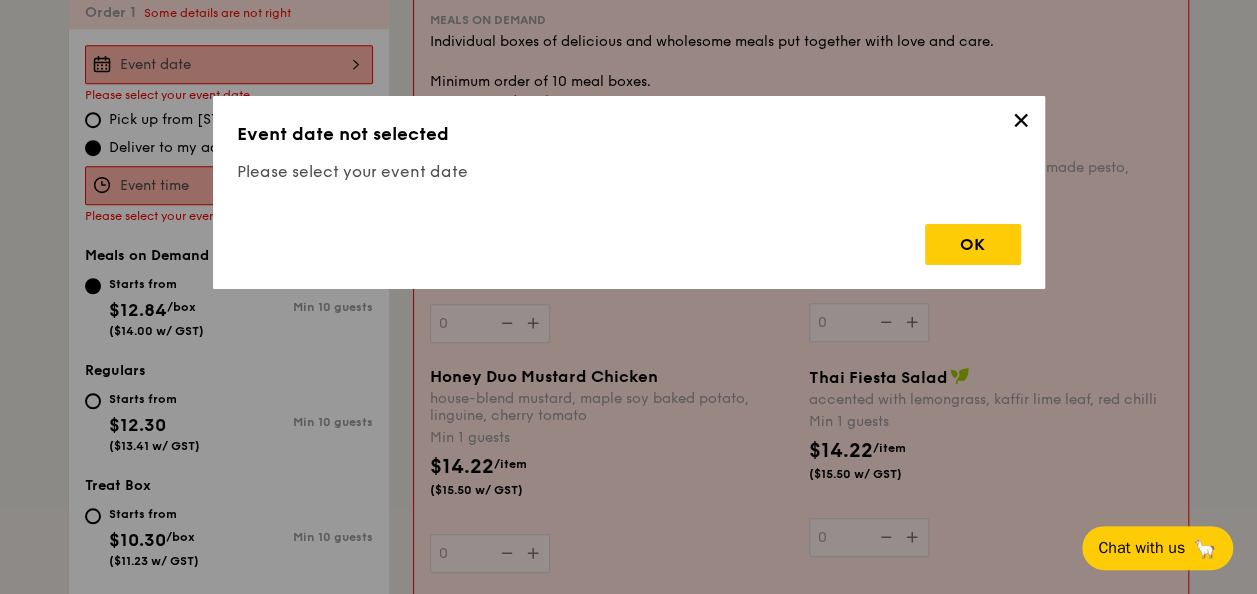 scroll, scrollTop: 534, scrollLeft: 0, axis: vertical 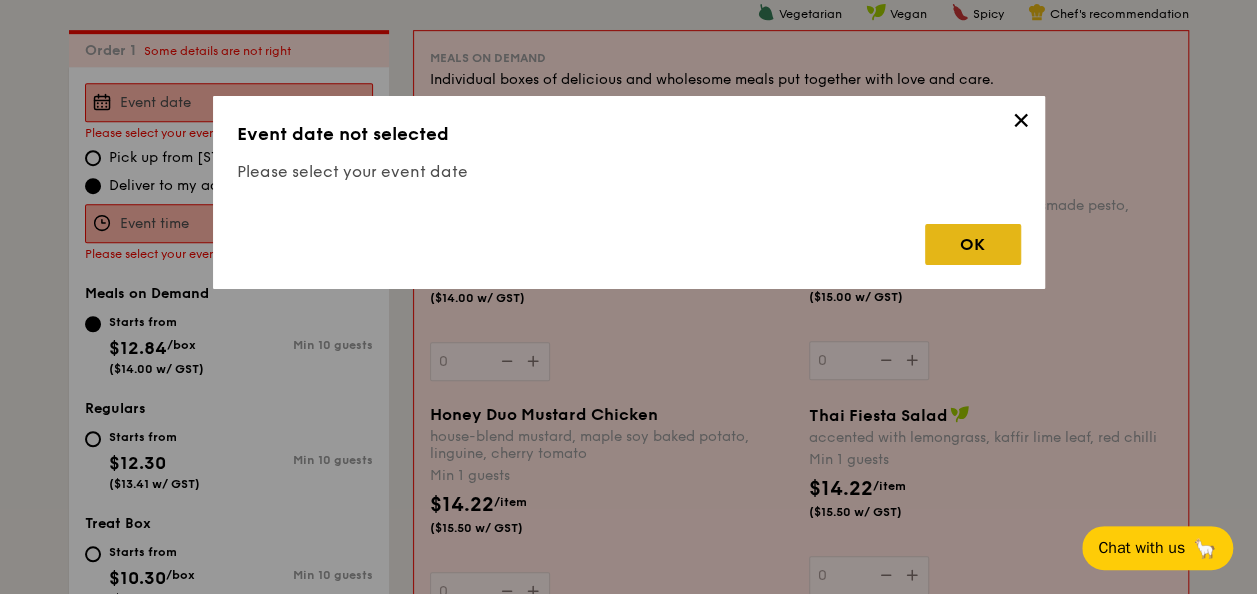 click on "OK" at bounding box center (973, 244) 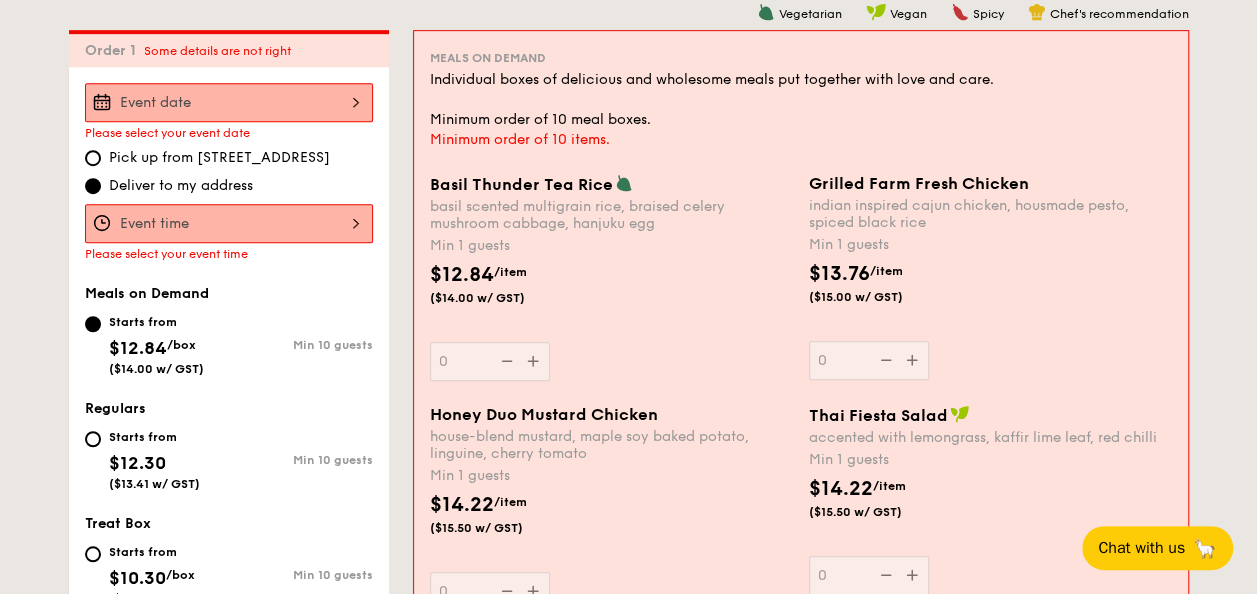 click at bounding box center [229, 102] 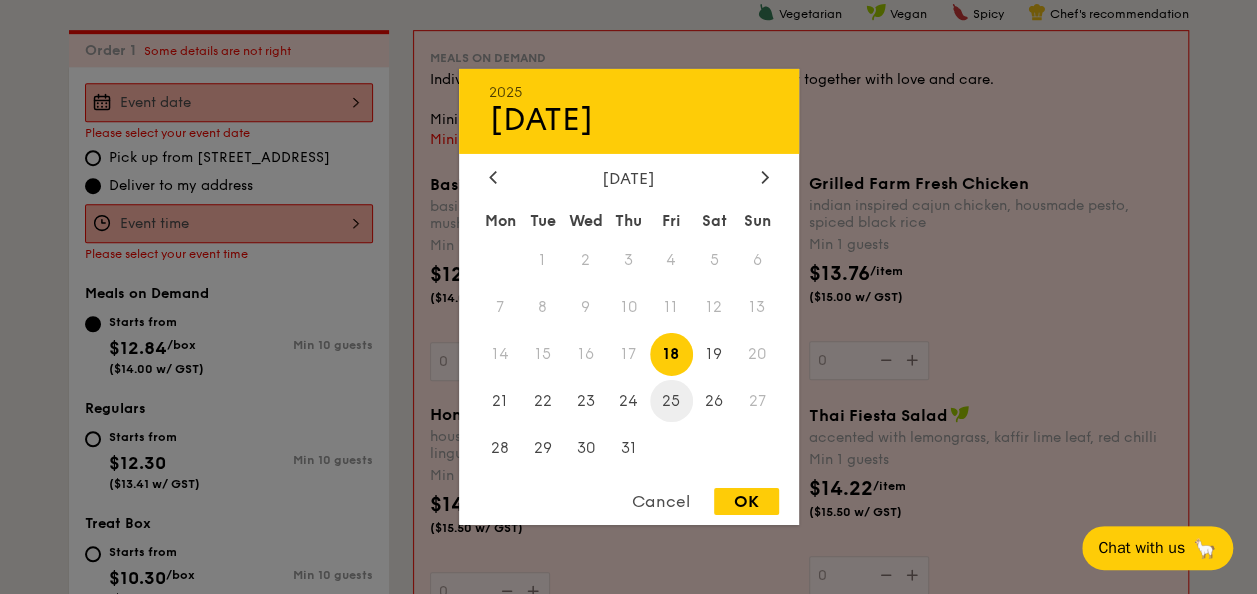 click on "25" at bounding box center (671, 400) 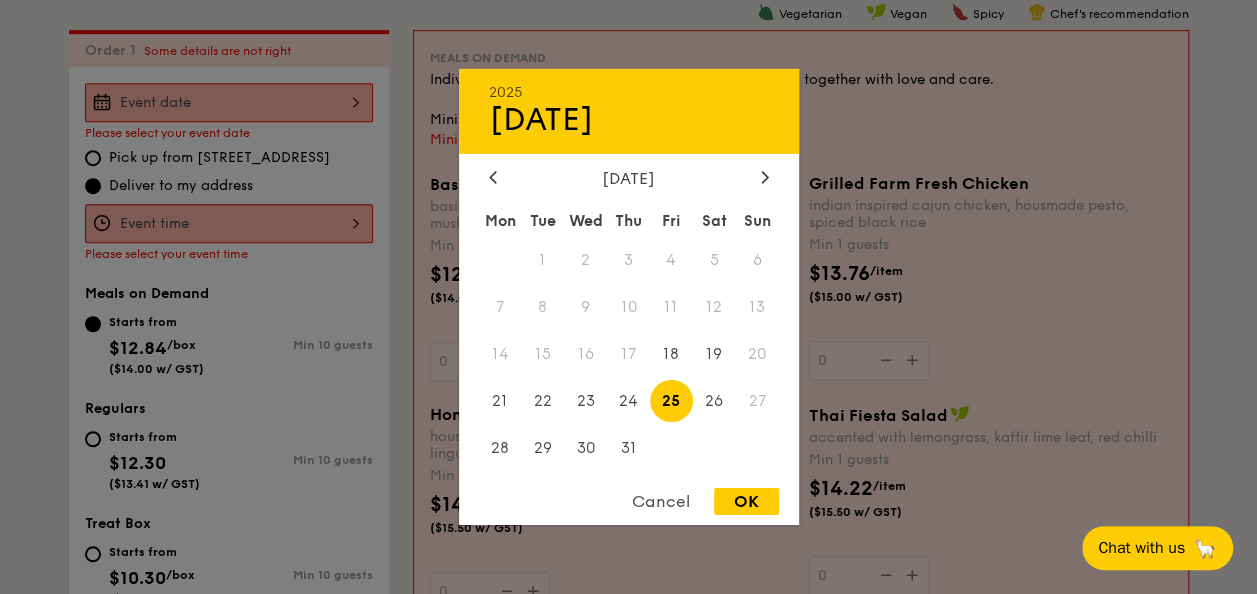 click on "OK" at bounding box center [746, 501] 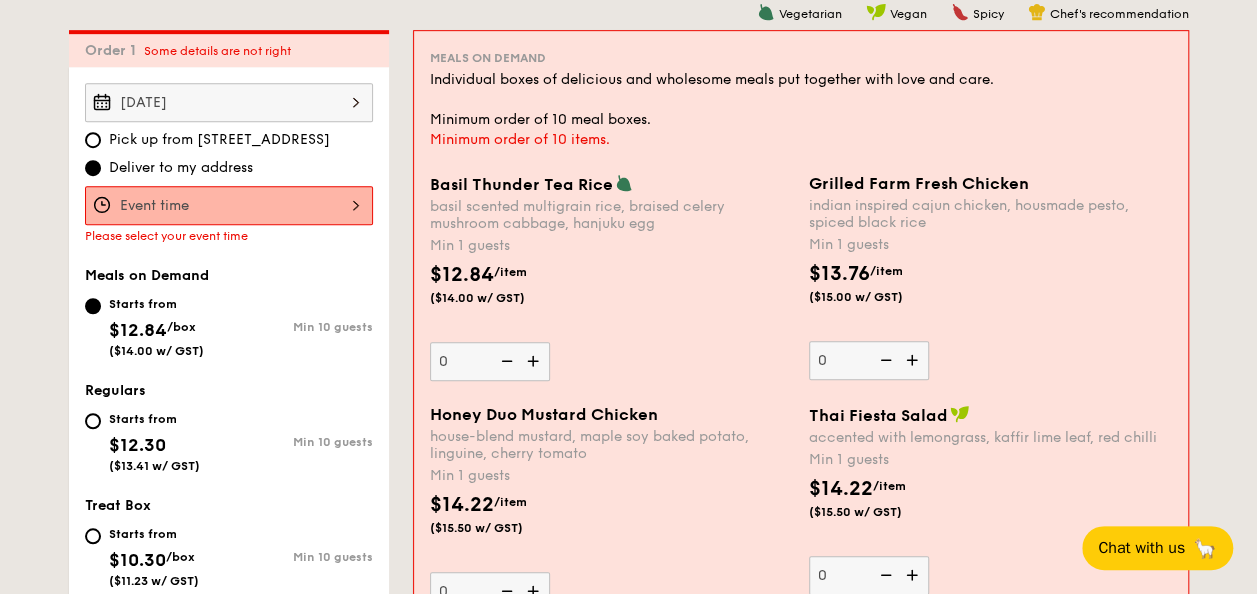 click on "Please select your event time" at bounding box center [229, 214] 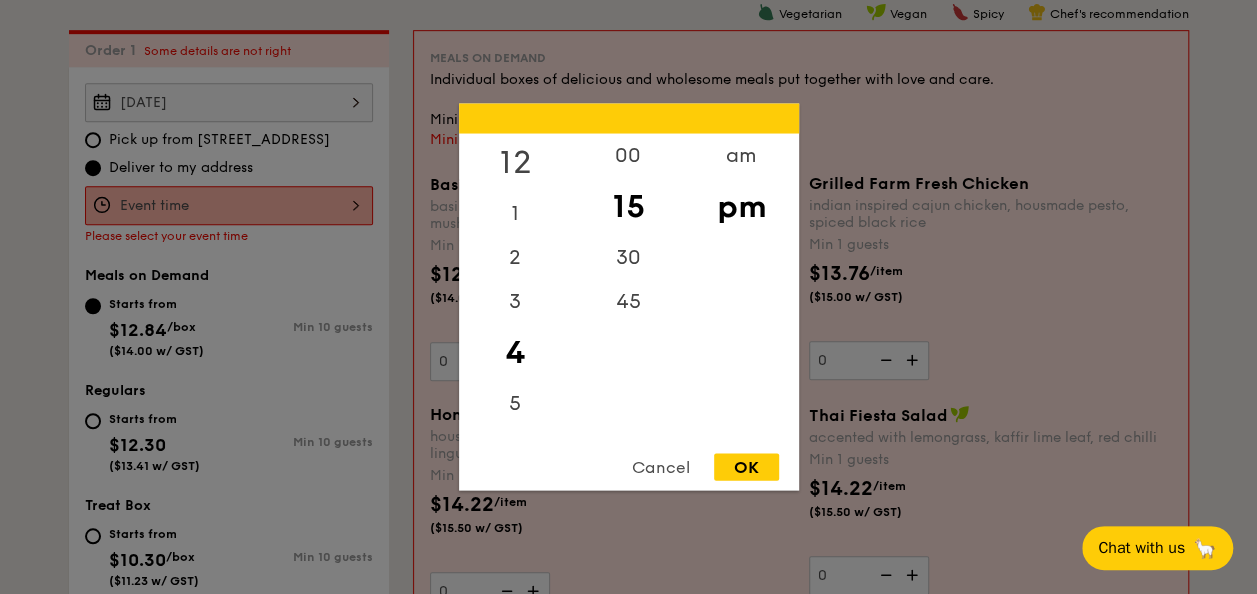 click on "12" at bounding box center (515, 163) 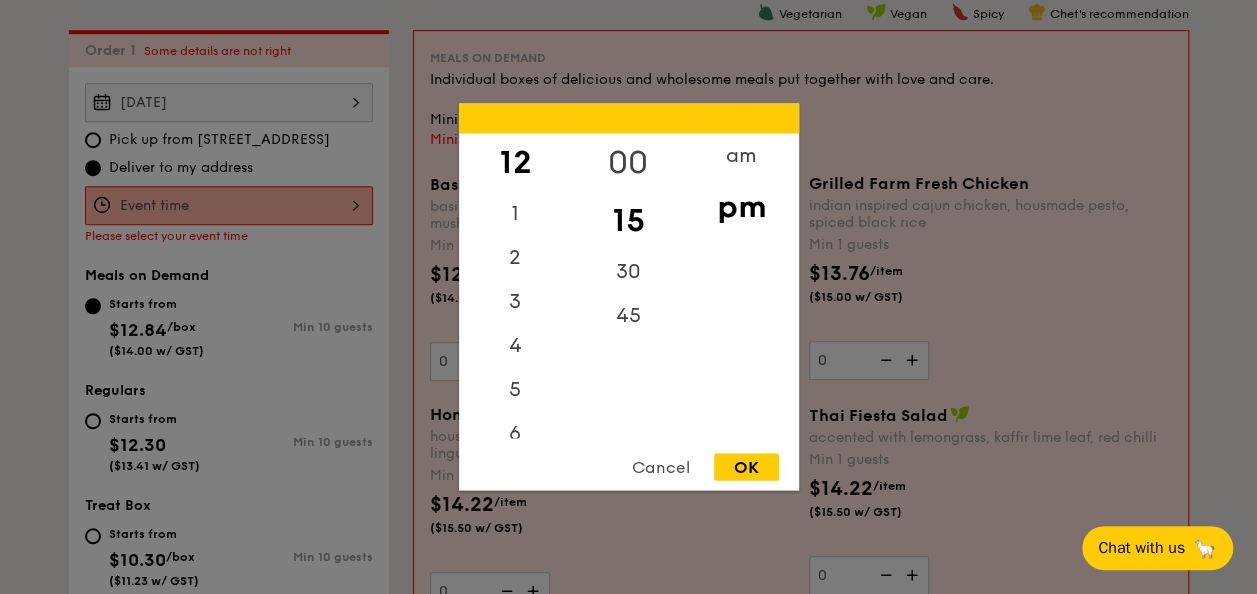 click on "00" at bounding box center (628, 163) 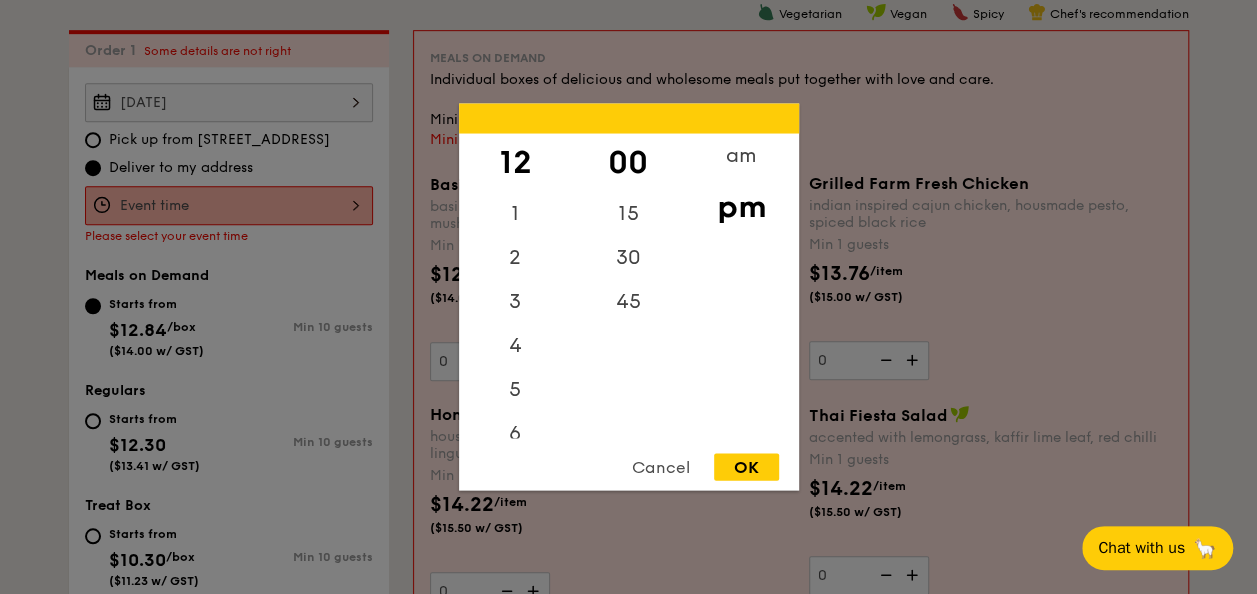 click on "OK" at bounding box center (746, 467) 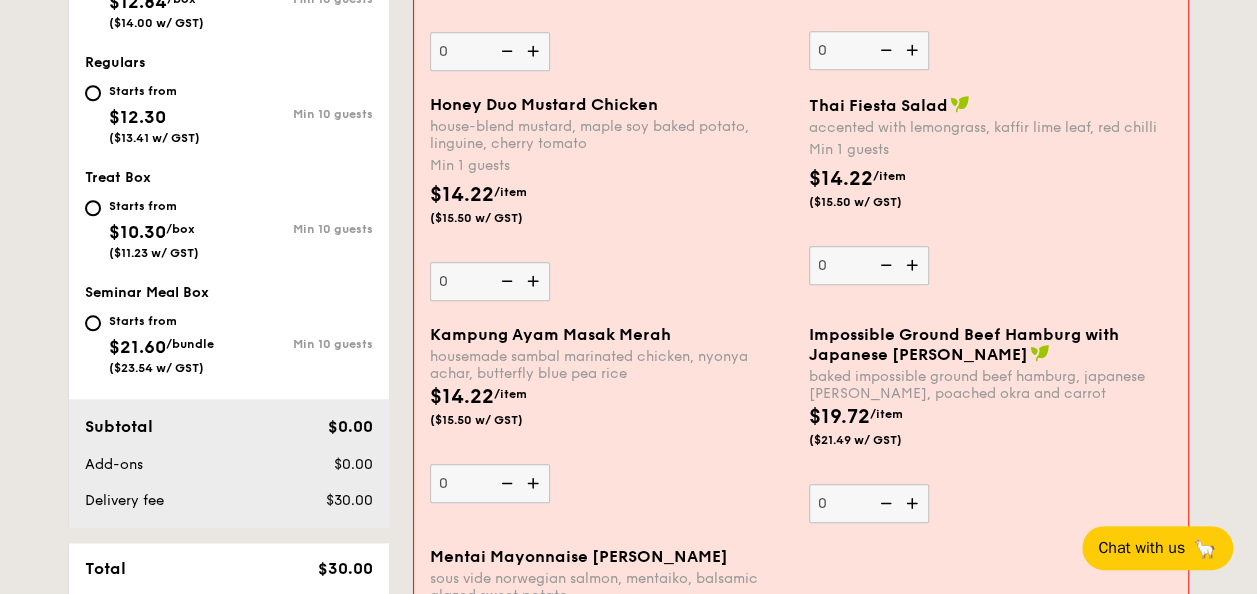 scroll, scrollTop: 634, scrollLeft: 0, axis: vertical 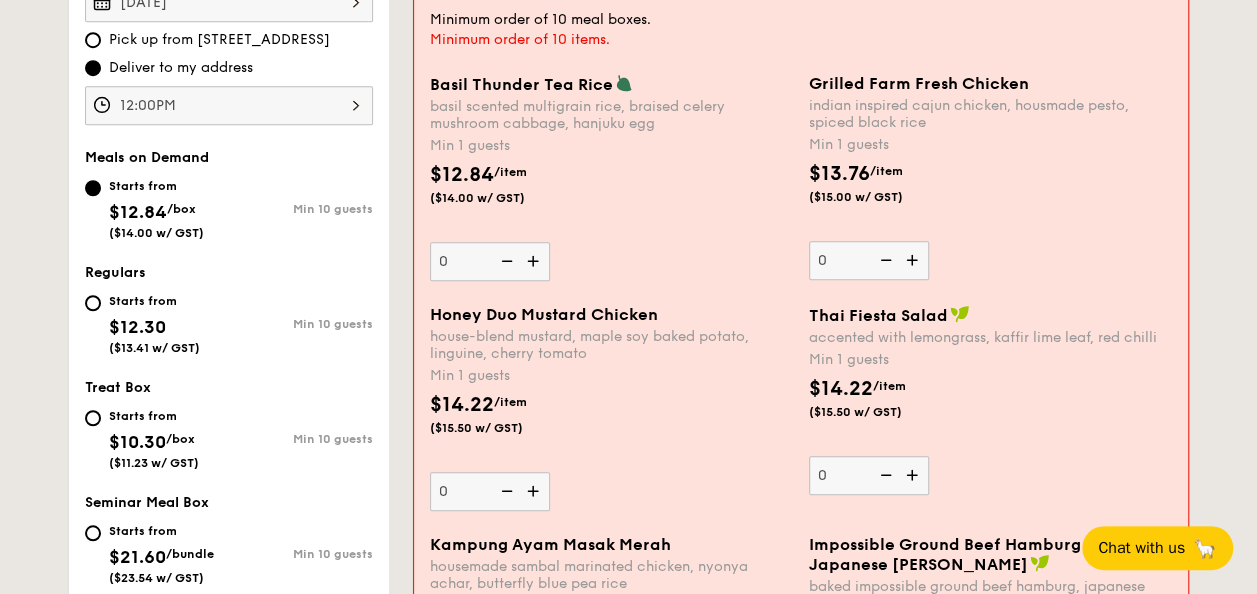click on "Starts from" at bounding box center (154, 301) 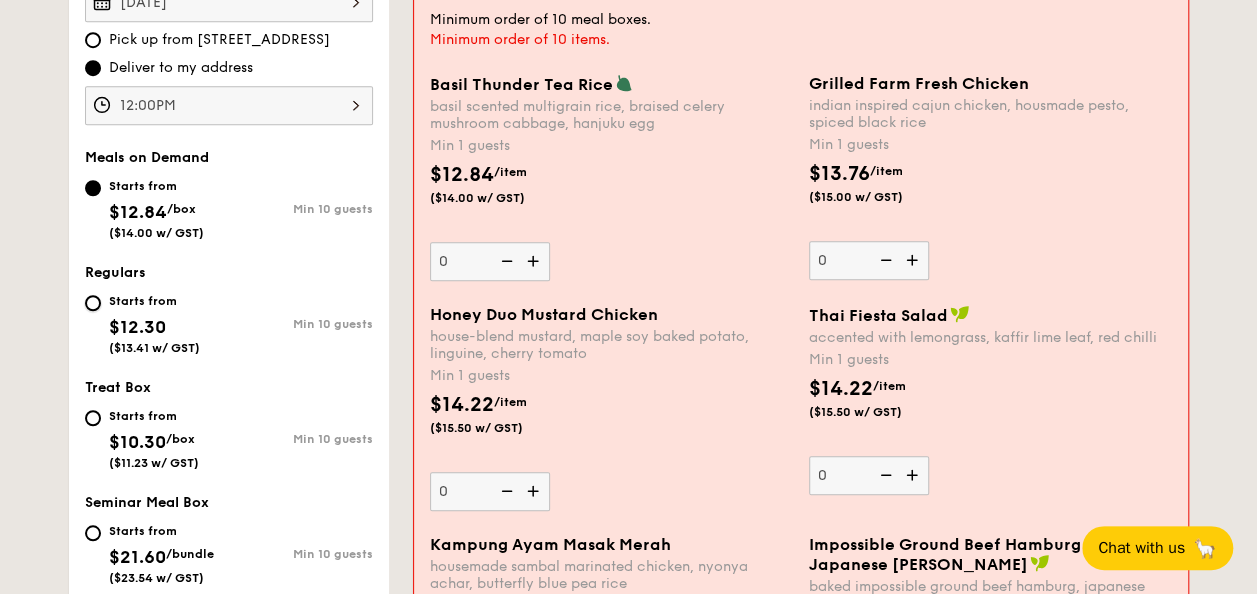 click on "Starts from
$12.30
($13.41 w/ GST)
Min 10 guests" at bounding box center (93, 303) 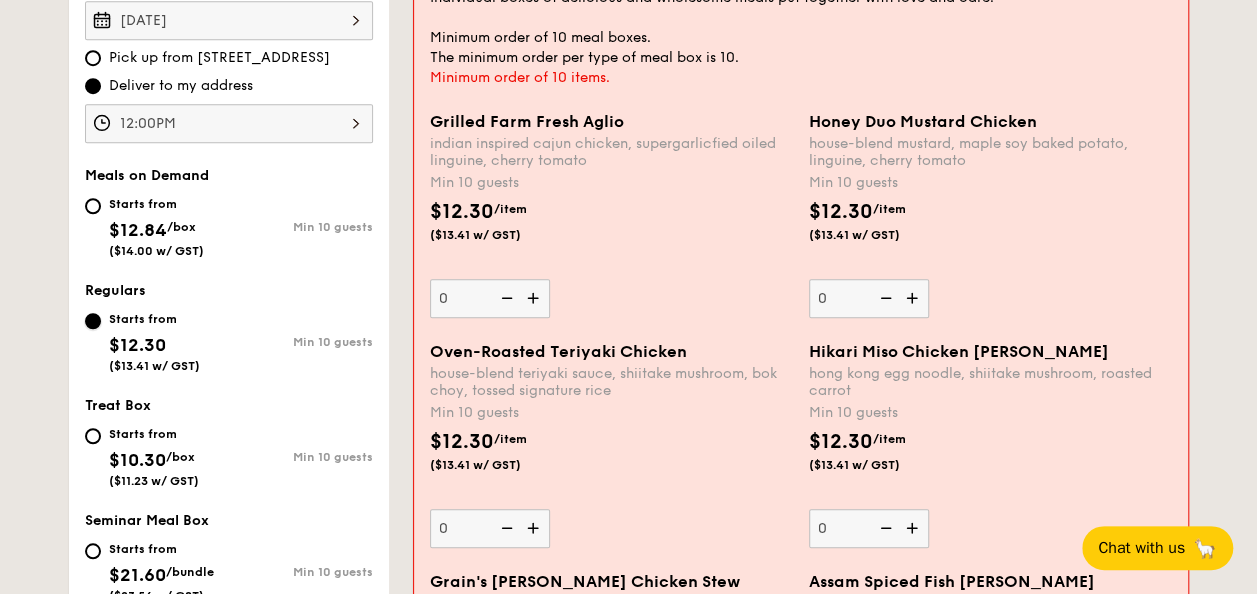 scroll, scrollTop: 534, scrollLeft: 0, axis: vertical 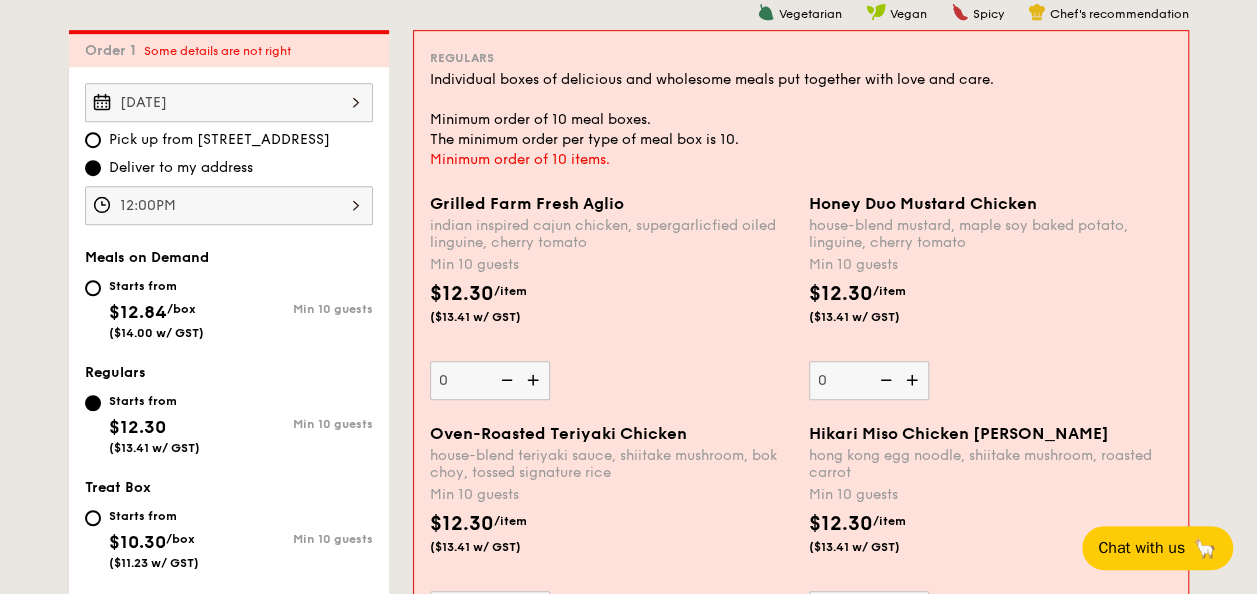 click on "Starts from
$10.30
/box
($11.23 w/ GST)" at bounding box center [154, 537] 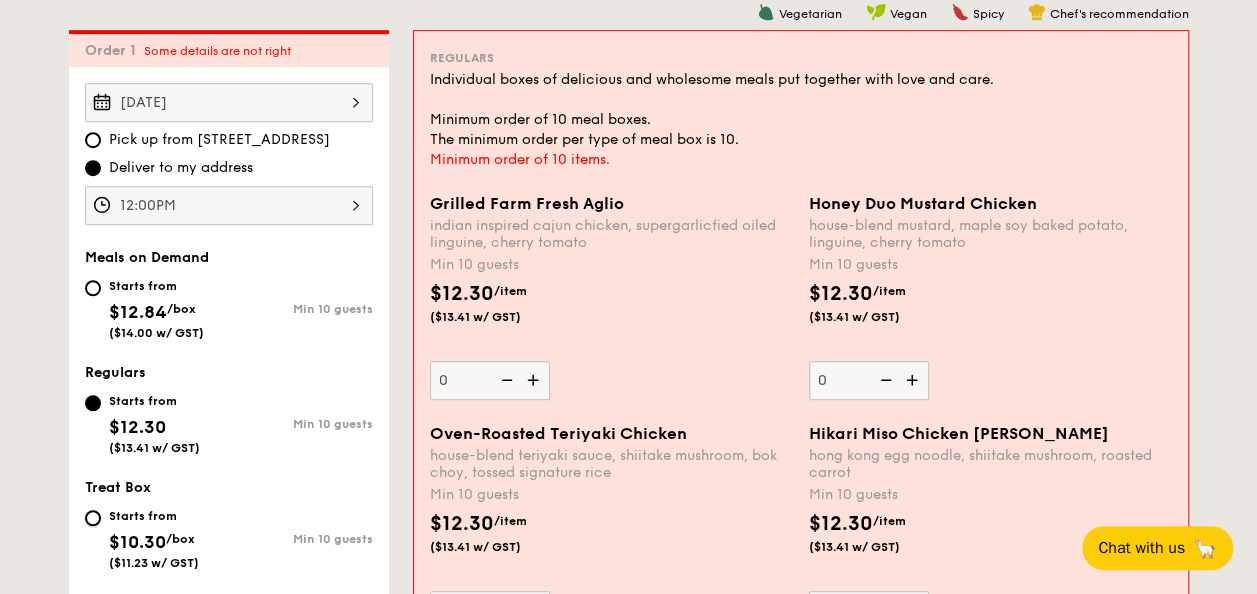 click on "Starts from
$10.30
/box
($11.23 w/ GST)
Min 10 guests" at bounding box center [93, 518] 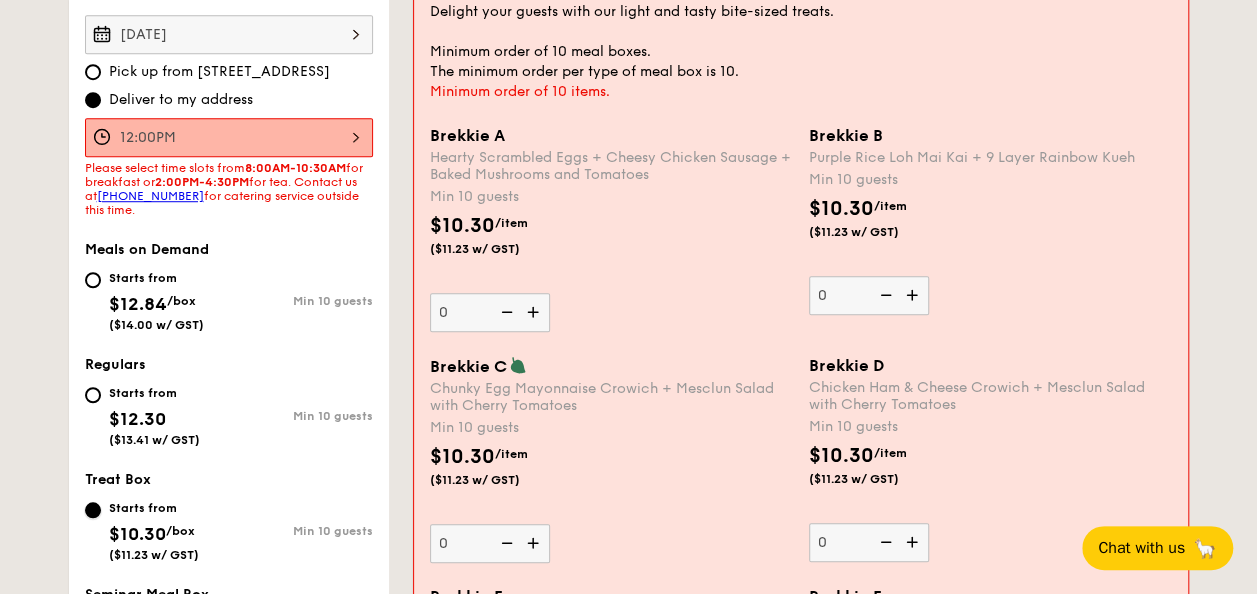 scroll, scrollTop: 634, scrollLeft: 0, axis: vertical 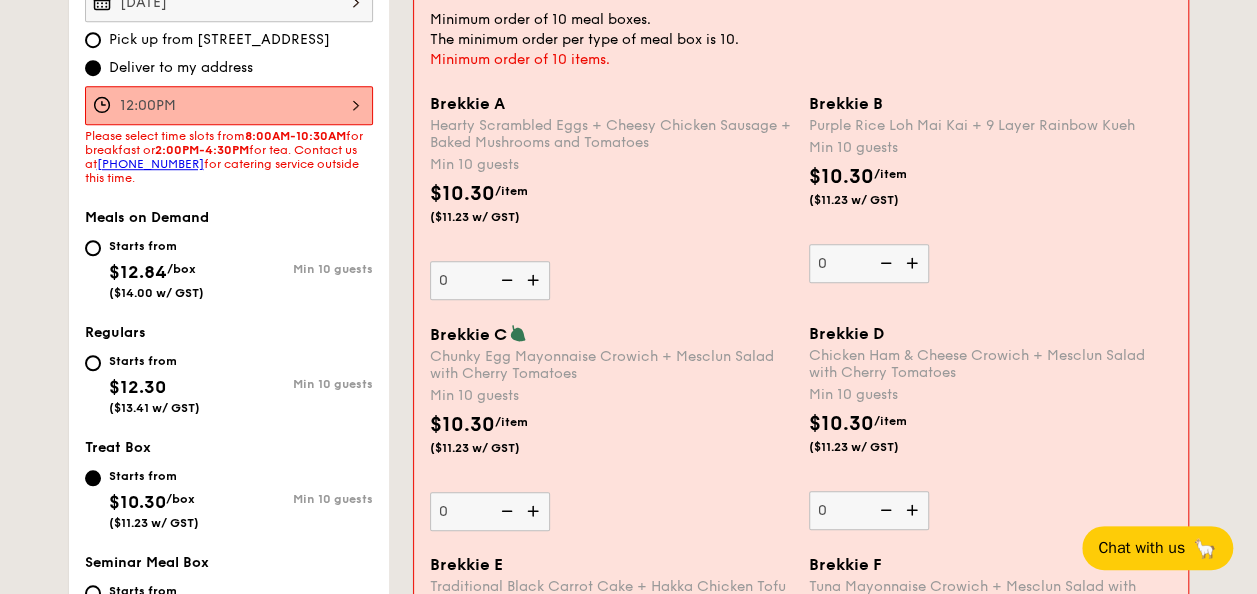 click on "Starts from" at bounding box center (161, 591) 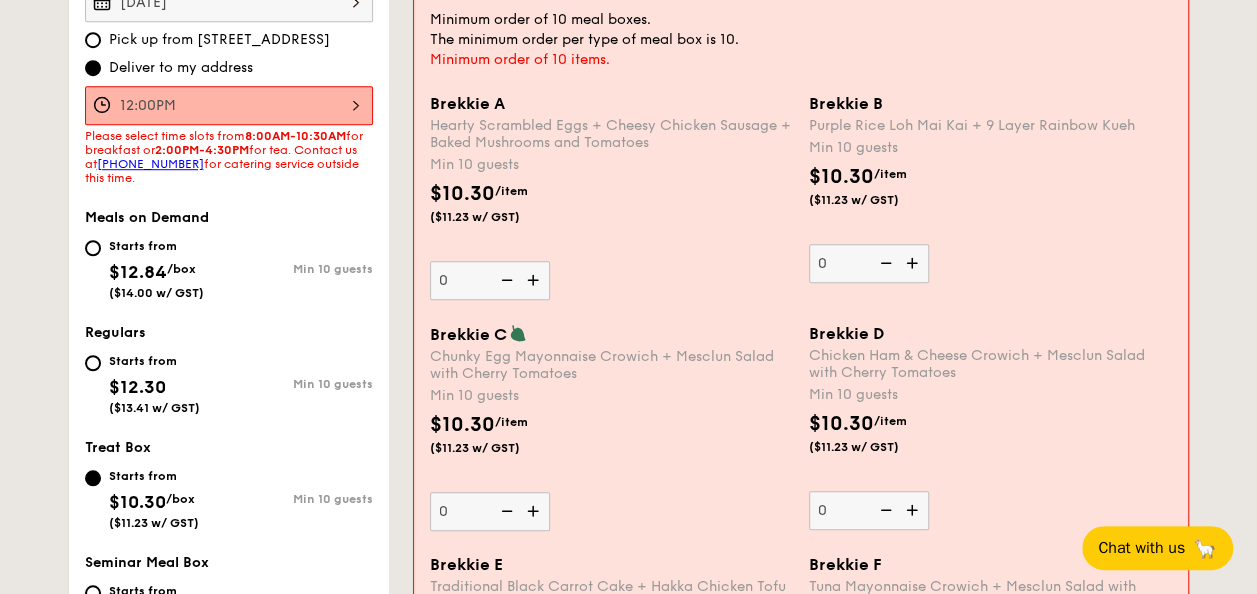 click on "Starts from
$21.60
/bundle
($23.54 w/ GST)
Min 10 guests" at bounding box center (93, 593) 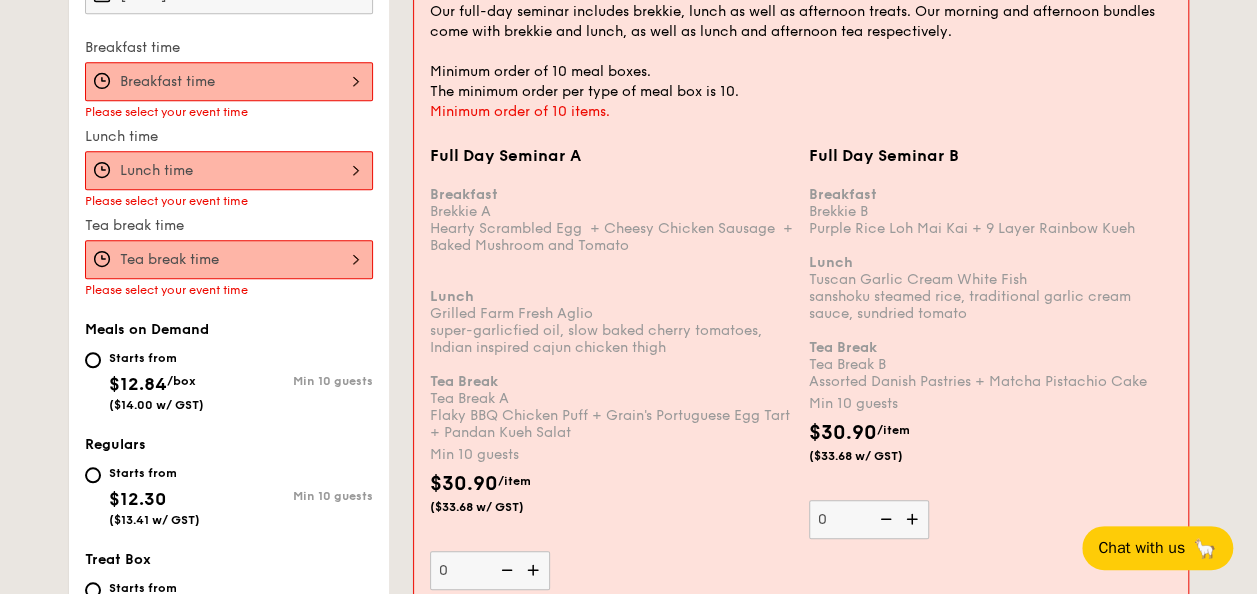 scroll, scrollTop: 542, scrollLeft: 0, axis: vertical 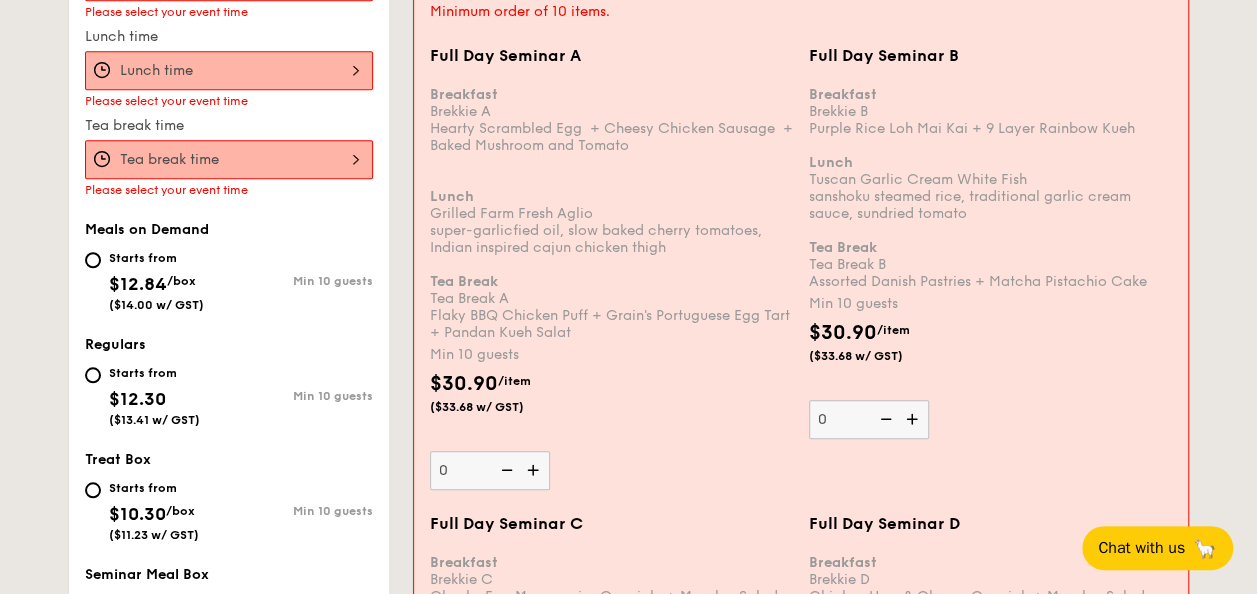 click on "Starts from
$12.84
/box
($14.00 w/ GST)" at bounding box center [157, 279] 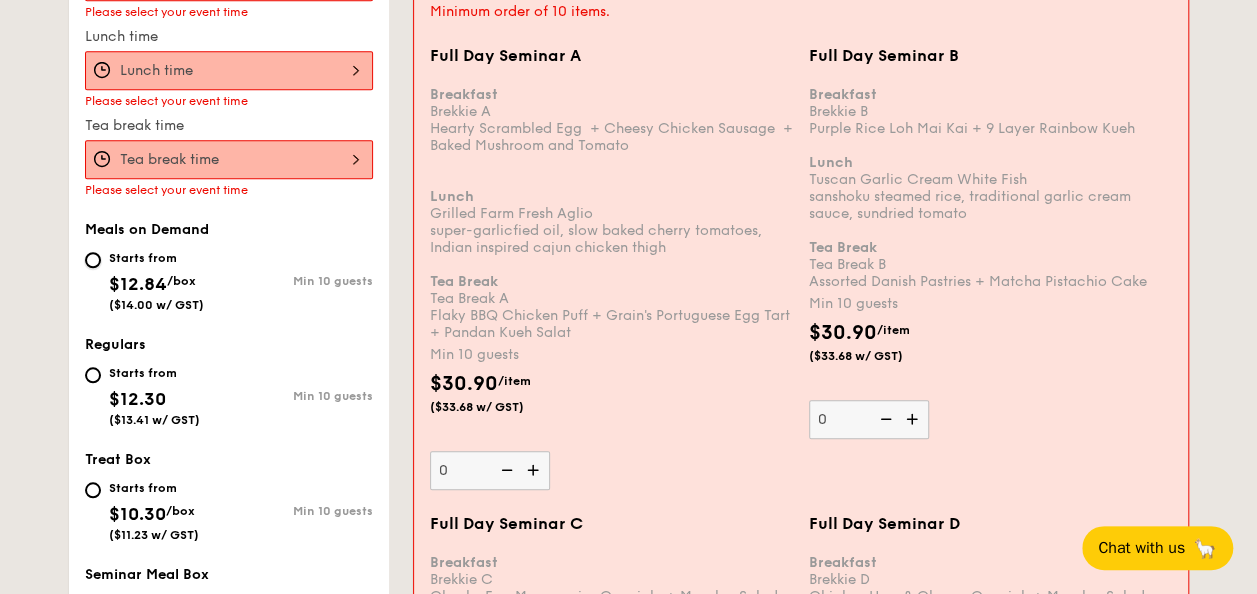 click on "Starts from
$12.84
/box
($14.00 w/ GST)
Min 10 guests" at bounding box center (93, 260) 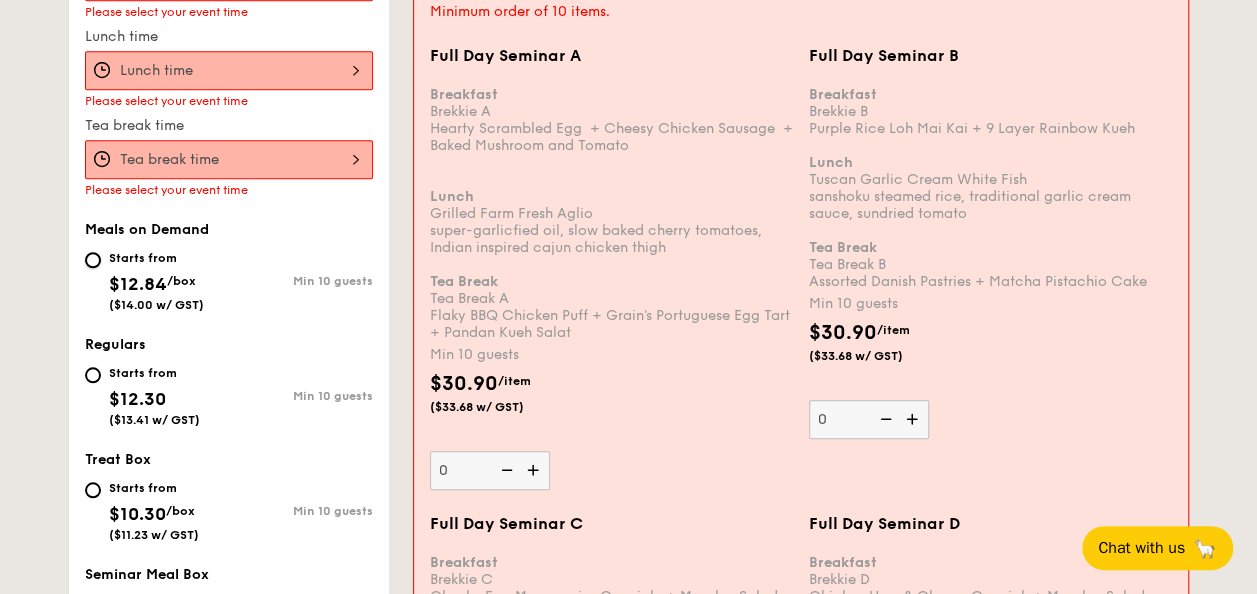radio on "true" 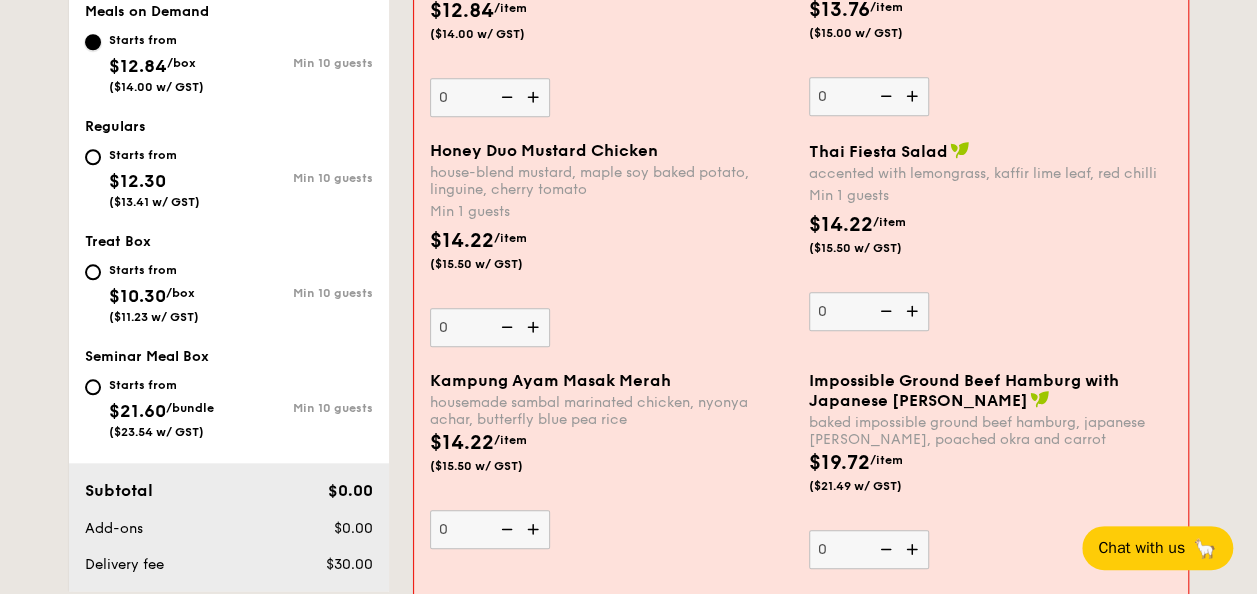 scroll, scrollTop: 498, scrollLeft: 0, axis: vertical 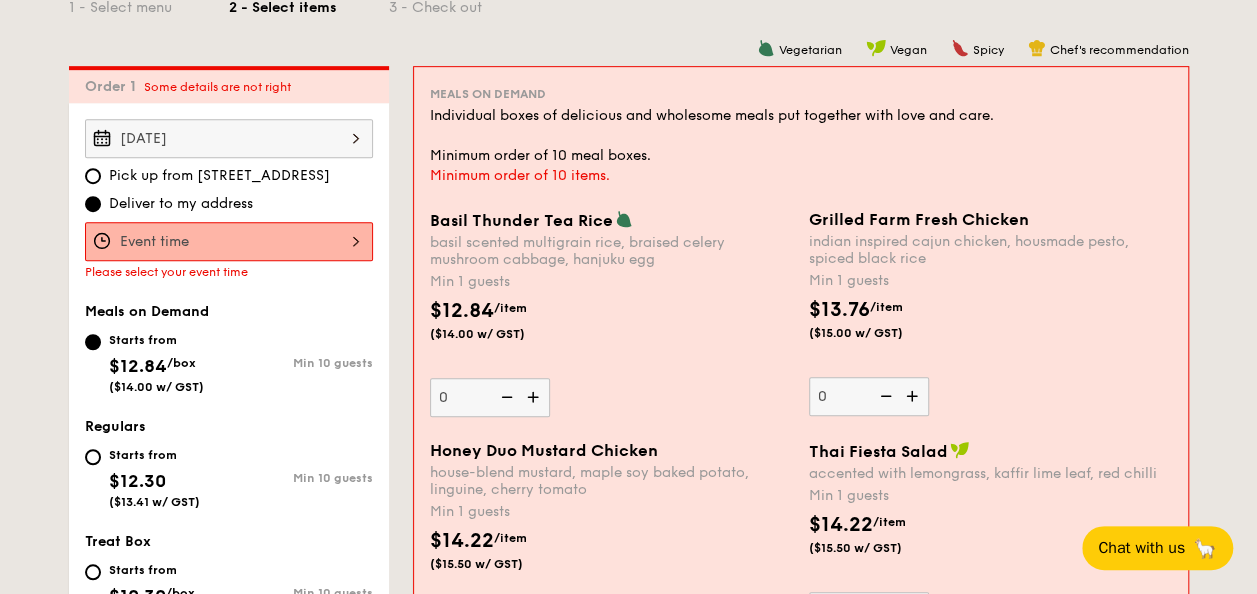 click at bounding box center (229, 241) 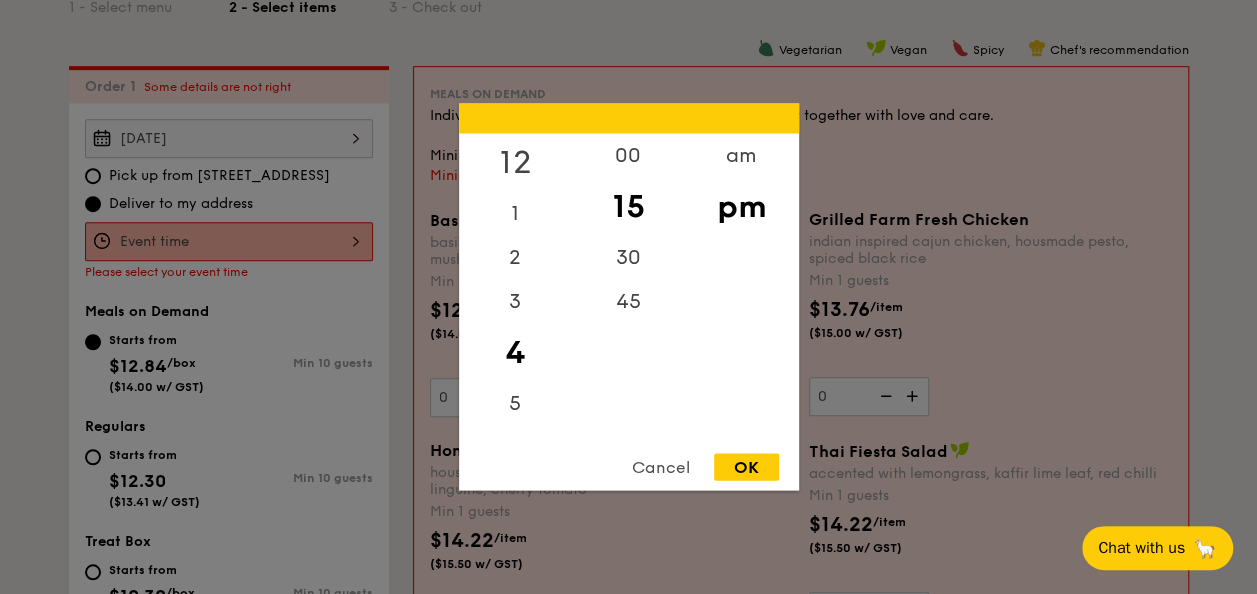 click on "12" at bounding box center [515, 163] 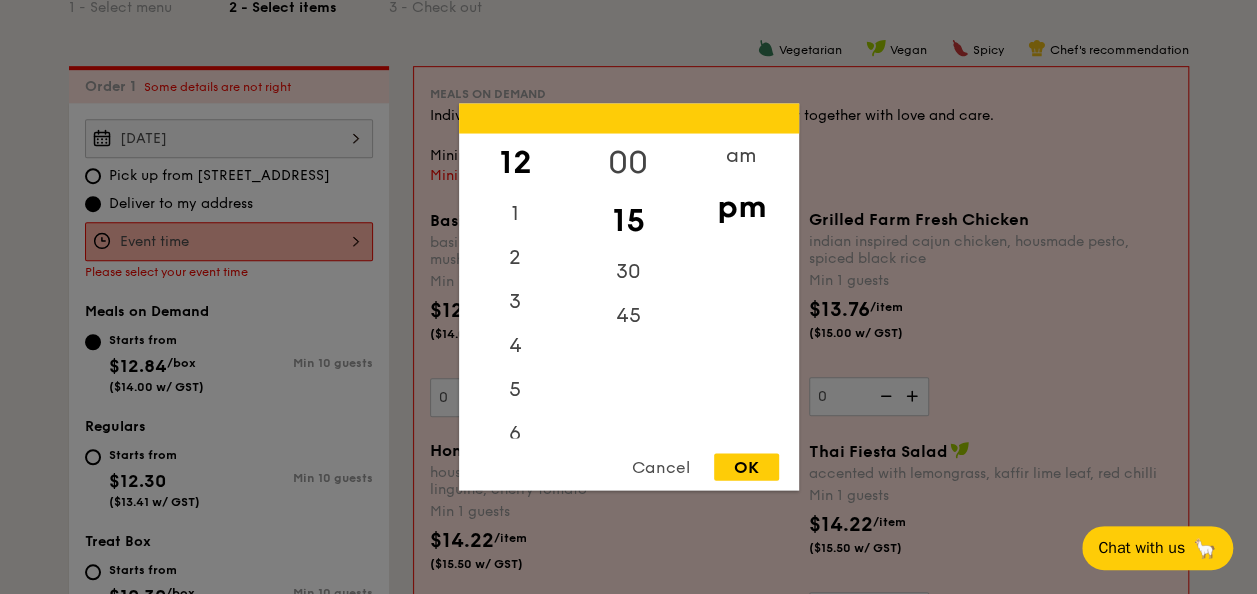click on "00" at bounding box center (628, 163) 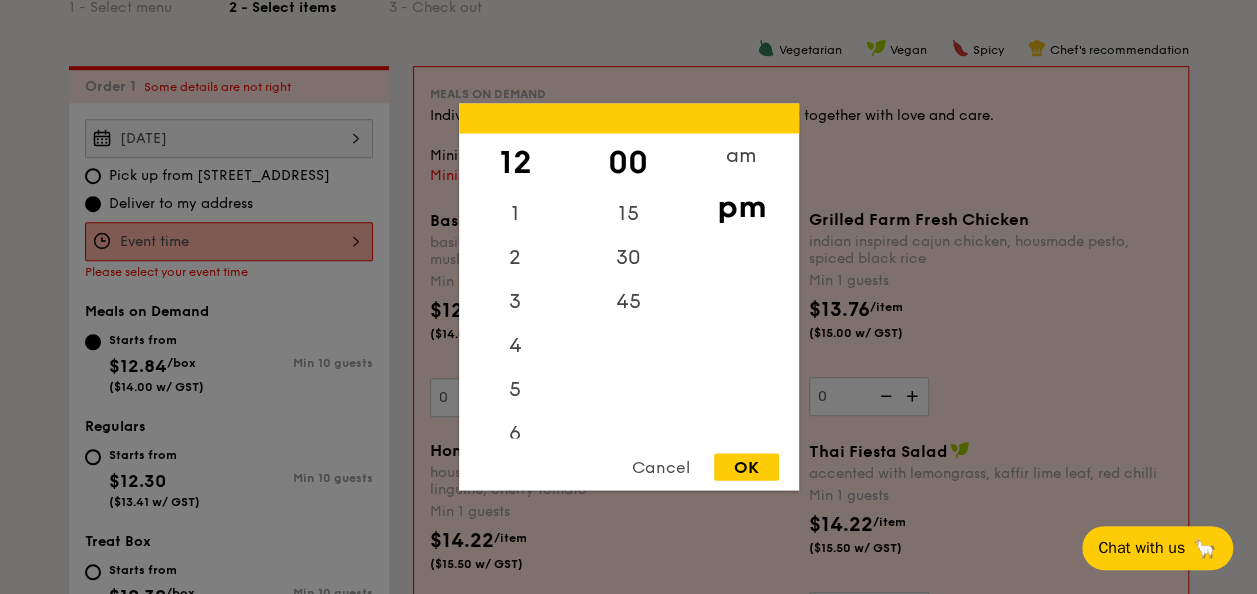click on "OK" at bounding box center [746, 467] 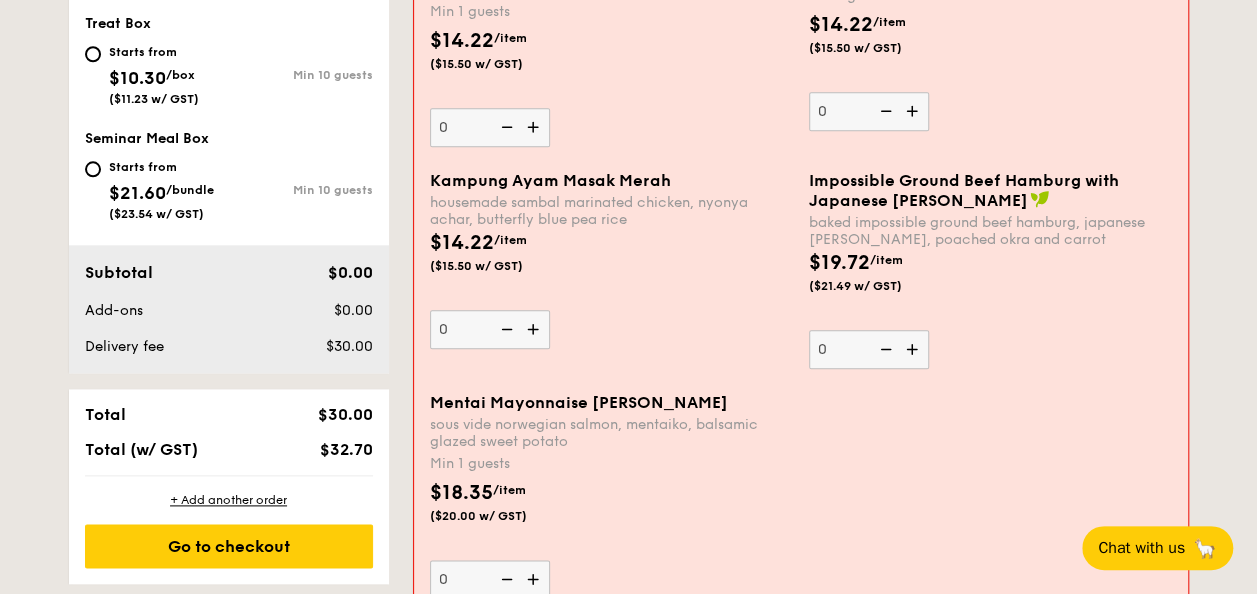scroll, scrollTop: 698, scrollLeft: 0, axis: vertical 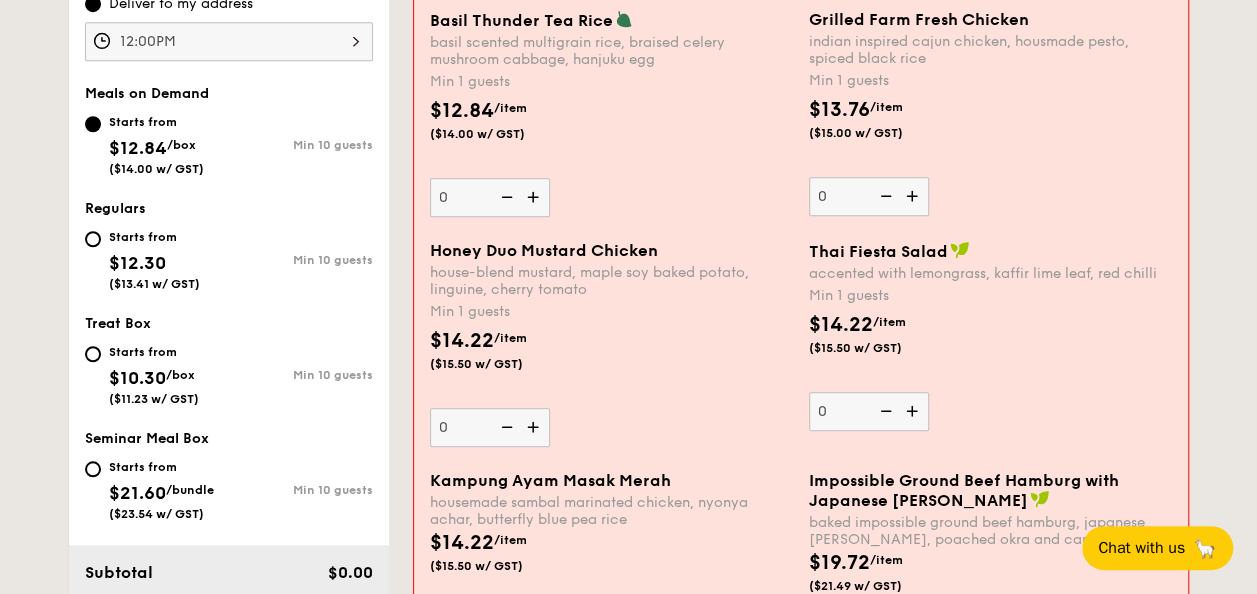 click on "Regulars
Starts from
$12.30
($13.41 w/ GST)
Min 10 guests" at bounding box center (229, 255) 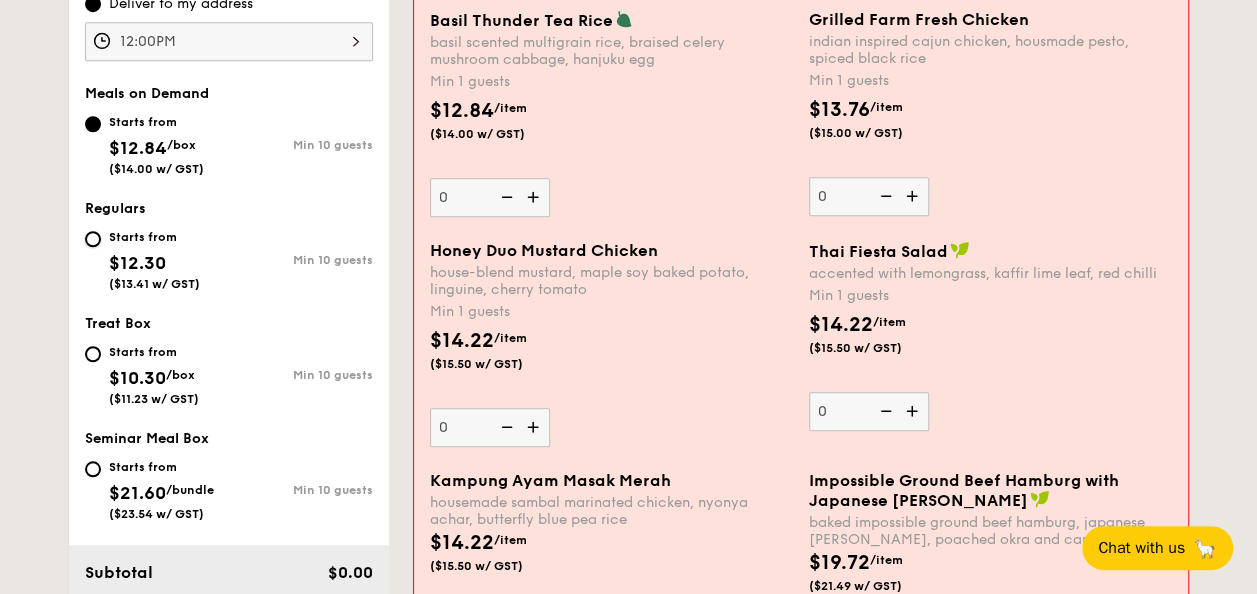 click on "Starts from
$12.30
($13.41 w/ GST)
Min 10 guests" at bounding box center [93, 239] 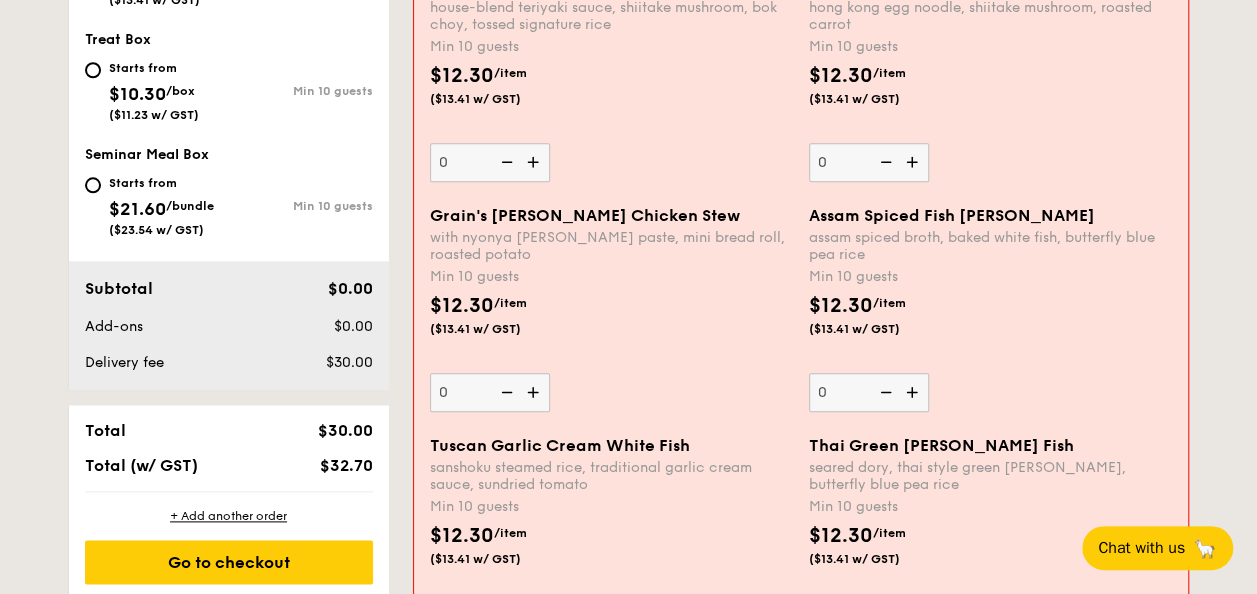 scroll, scrollTop: 998, scrollLeft: 0, axis: vertical 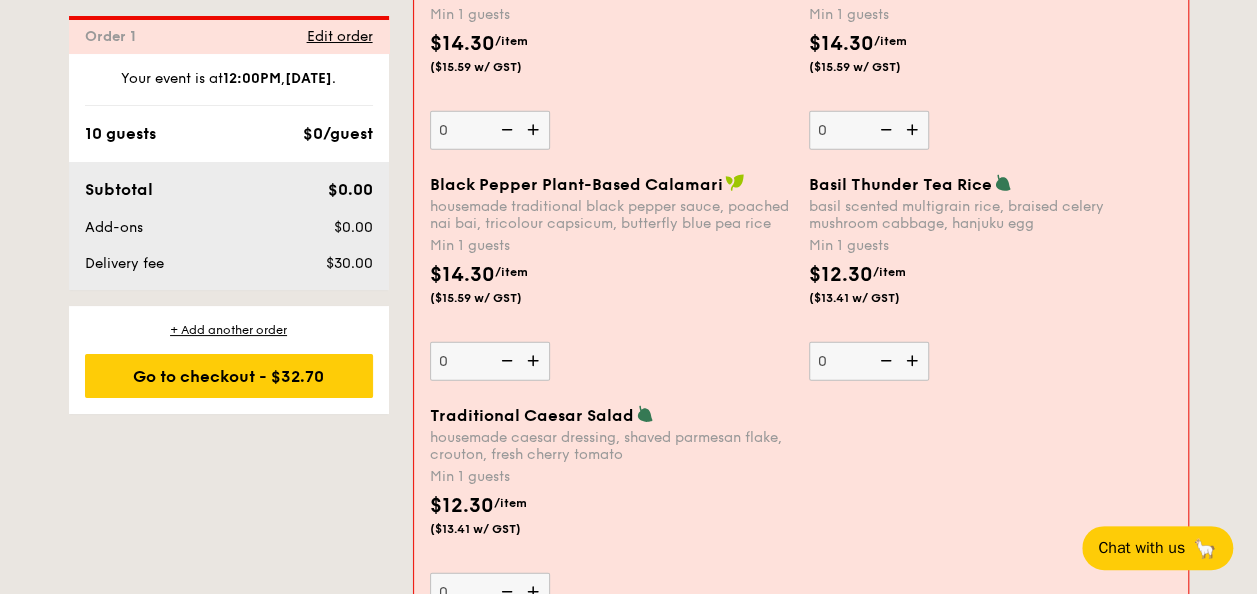 click at bounding box center [914, 361] 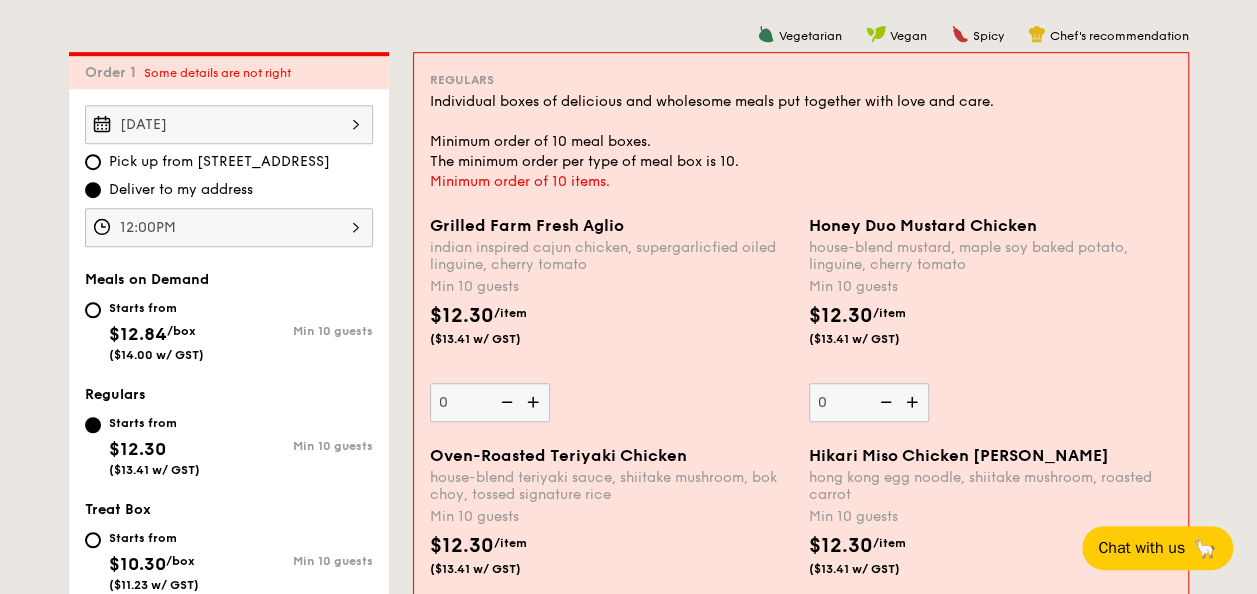 scroll, scrollTop: 498, scrollLeft: 0, axis: vertical 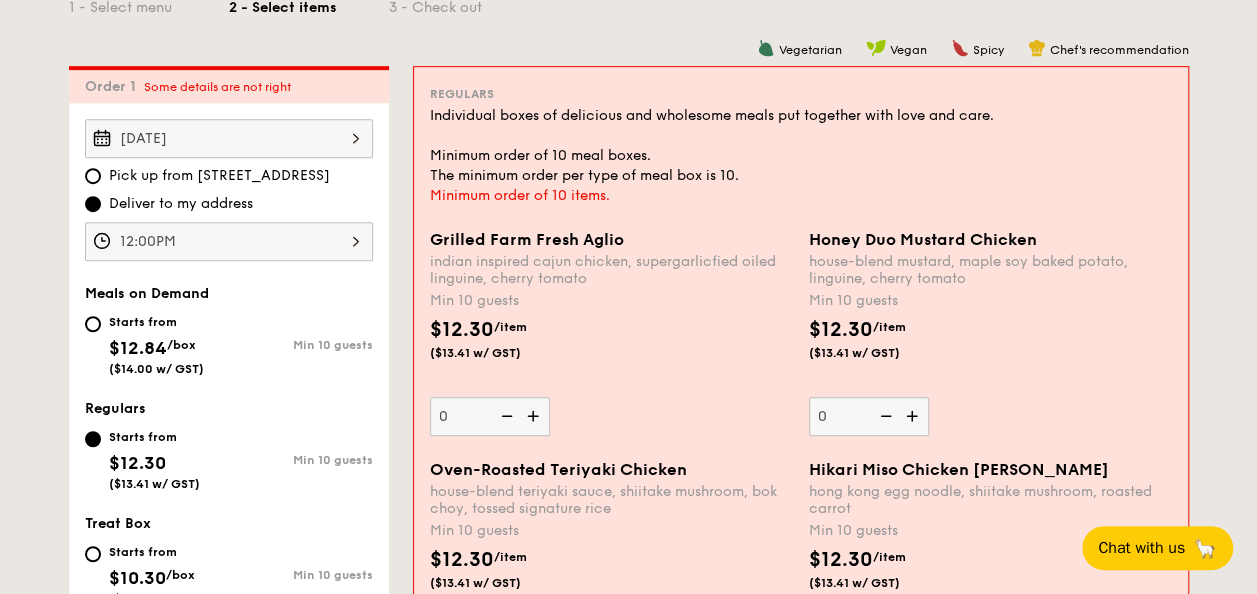 click on "$12.84" at bounding box center (138, 348) 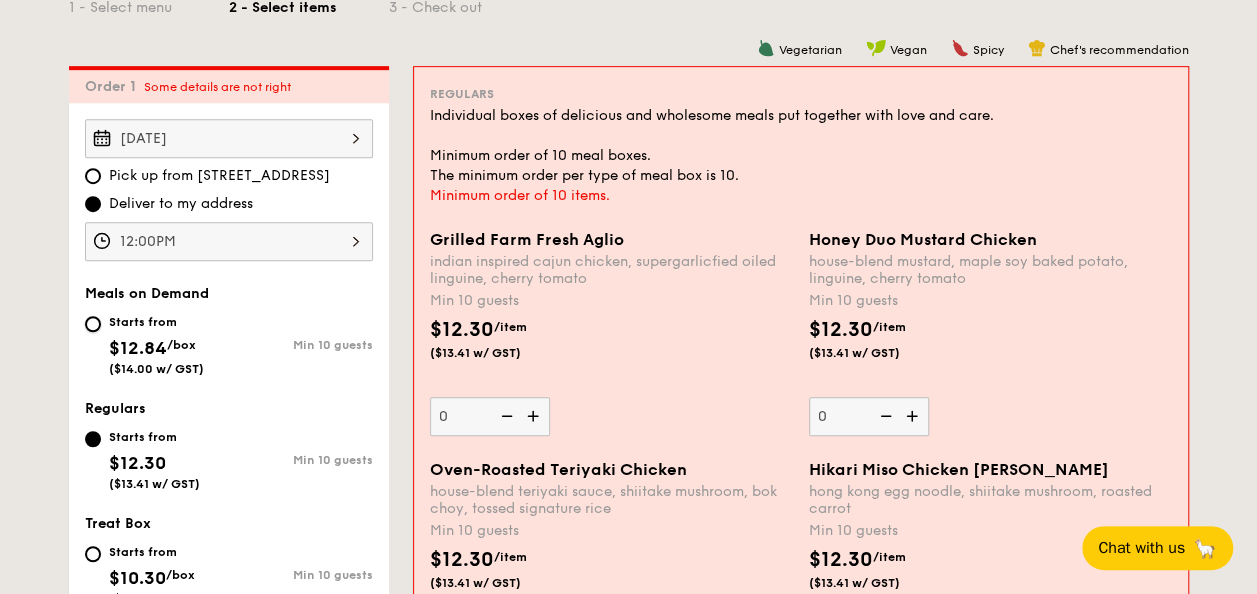 click on "Starts from
$12.84
/box
($14.00 w/ GST)
Min 10 guests" at bounding box center [93, 324] 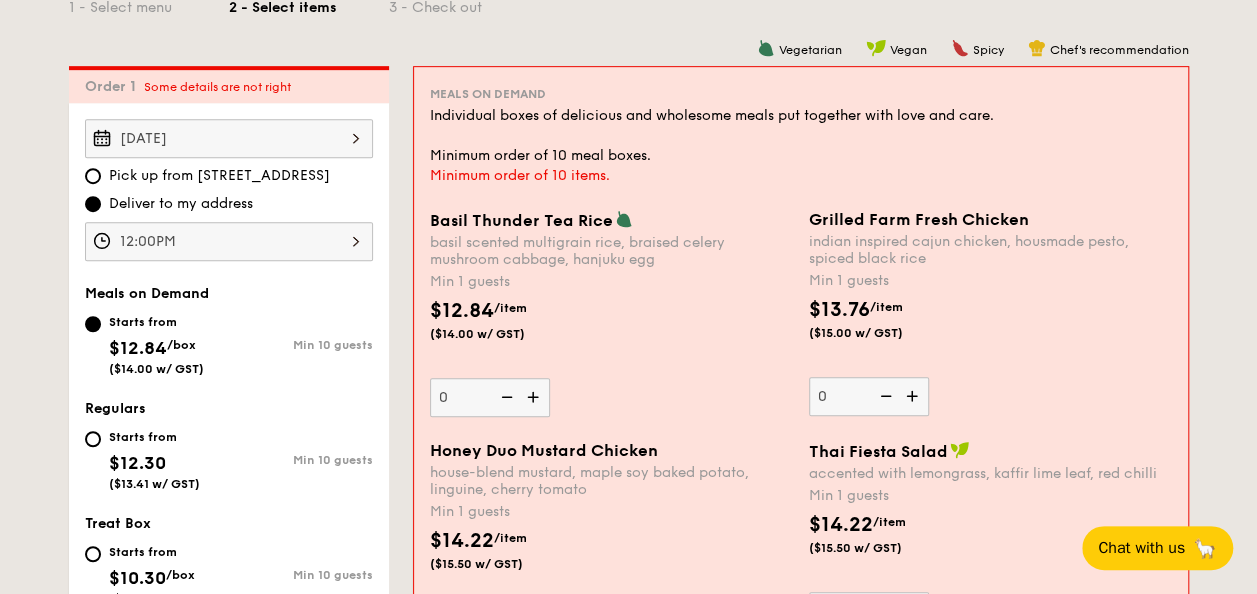 click on "Starts from" at bounding box center [154, 437] 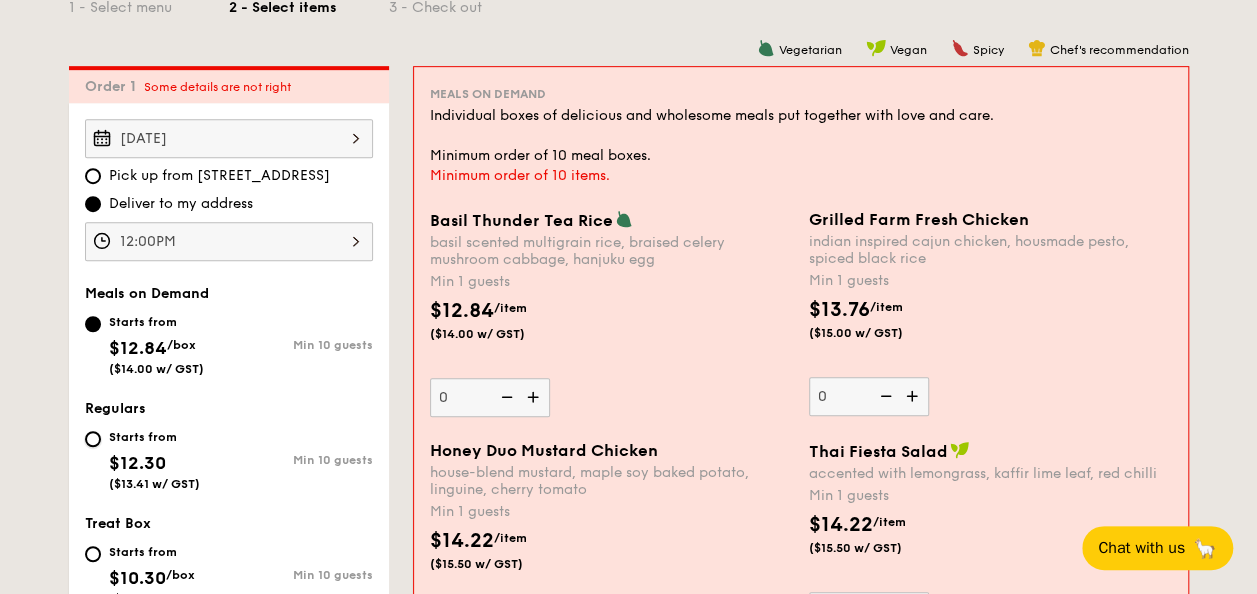click on "Starts from
$12.30
($13.41 w/ GST)
Min 10 guests" at bounding box center (93, 439) 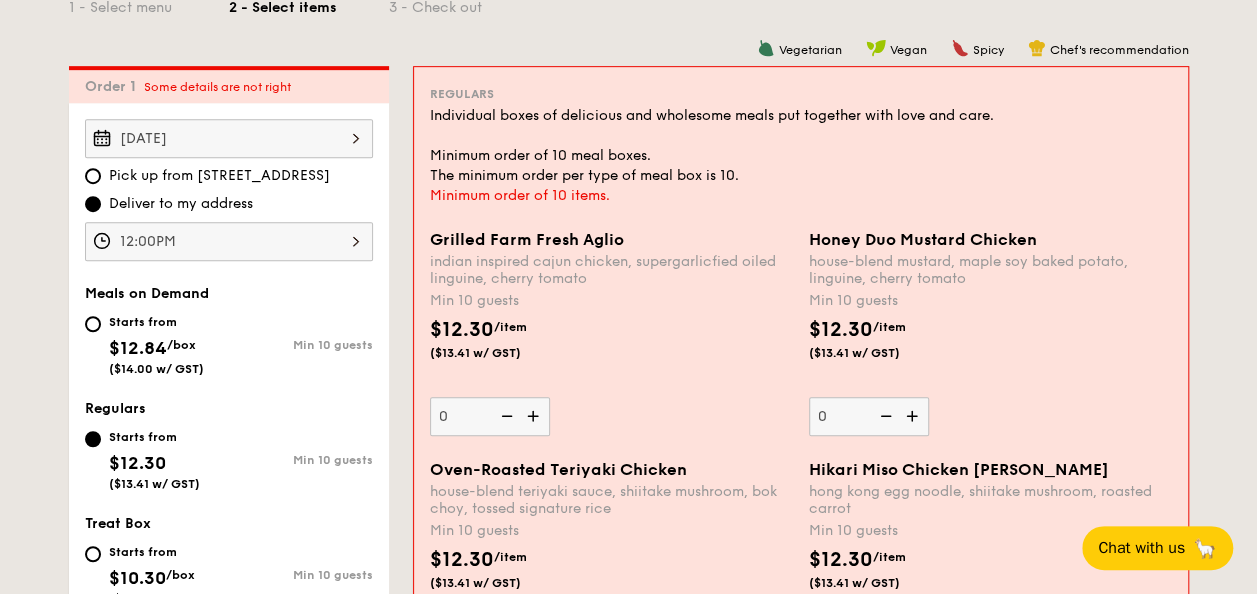 click on "Starts from
$12.84
/box
($14.00 w/ GST)
Min 10 guests" at bounding box center (229, 349) 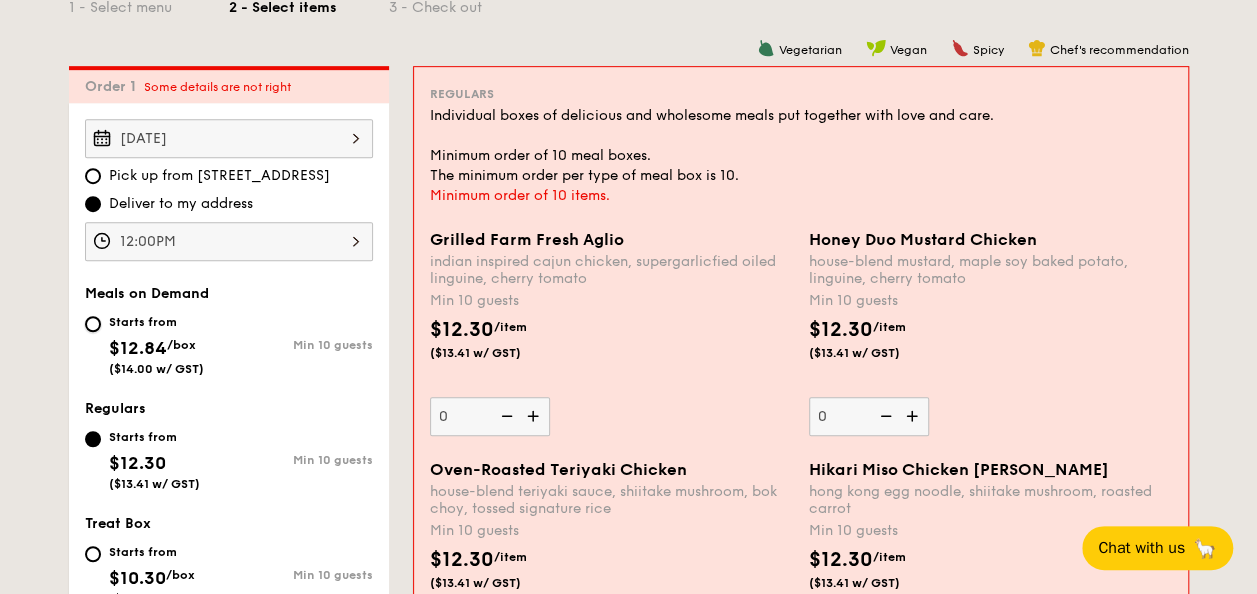 click on "Starts from
$12.84
/box
($14.00 w/ GST)
Min 10 guests" at bounding box center [93, 324] 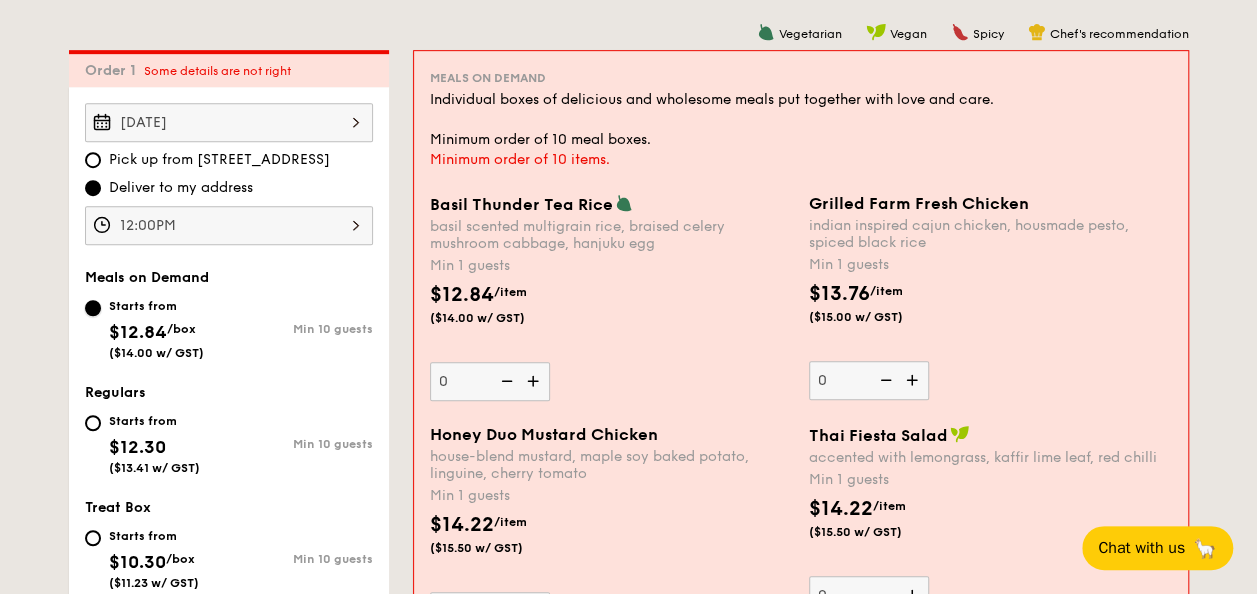 scroll, scrollTop: 498, scrollLeft: 0, axis: vertical 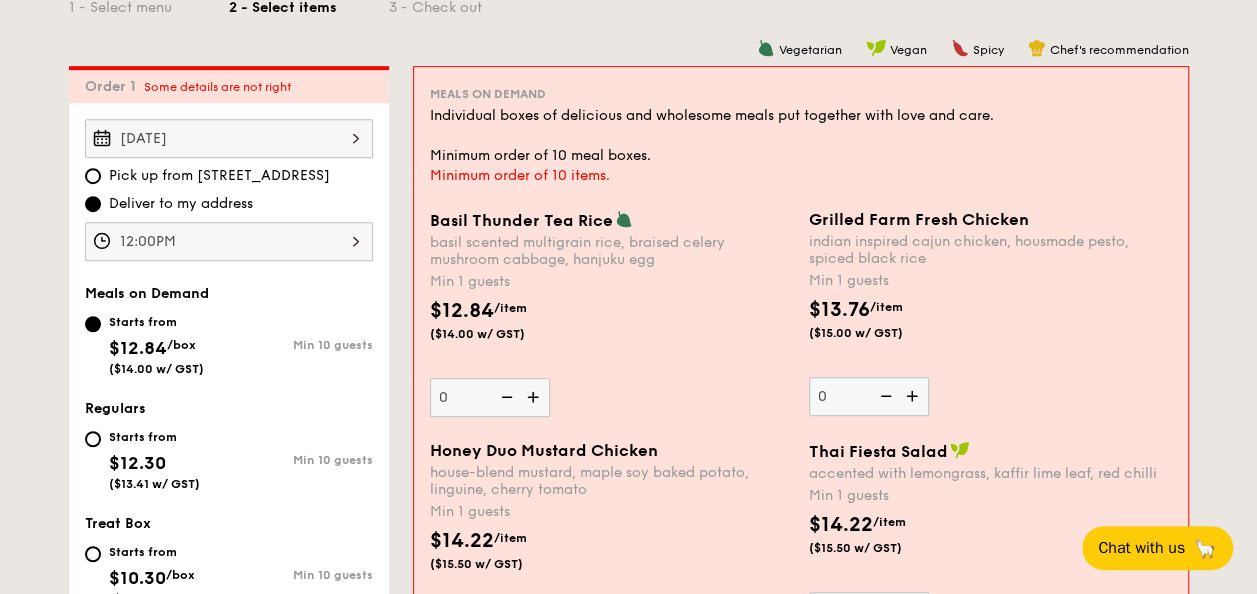 click at bounding box center (535, 397) 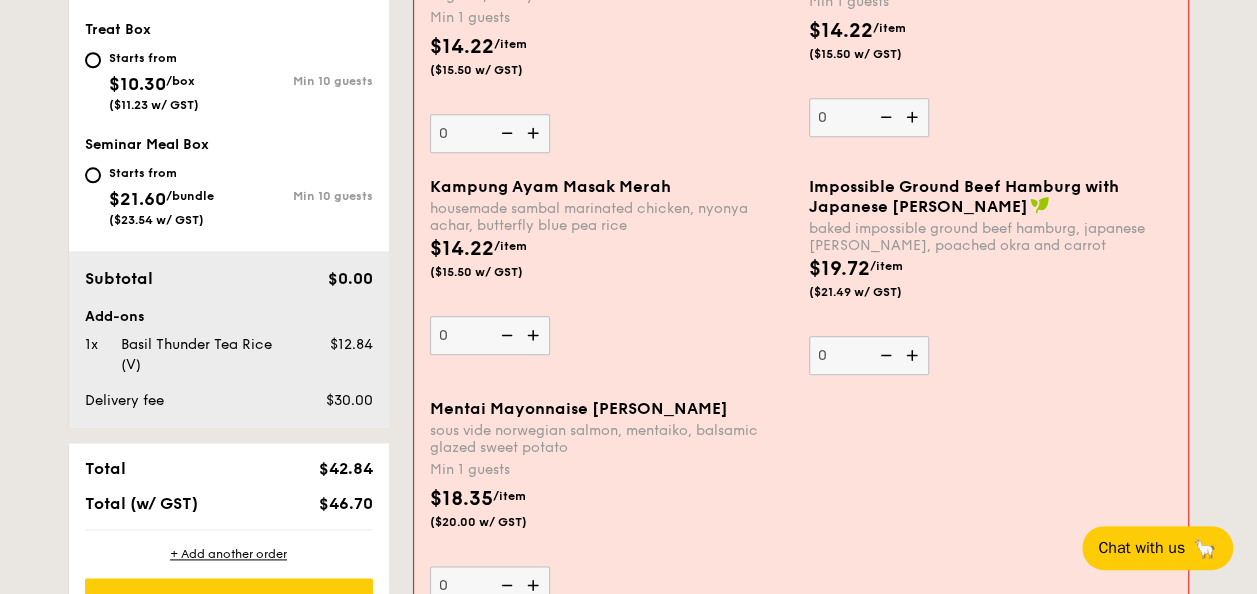 scroll, scrollTop: 998, scrollLeft: 0, axis: vertical 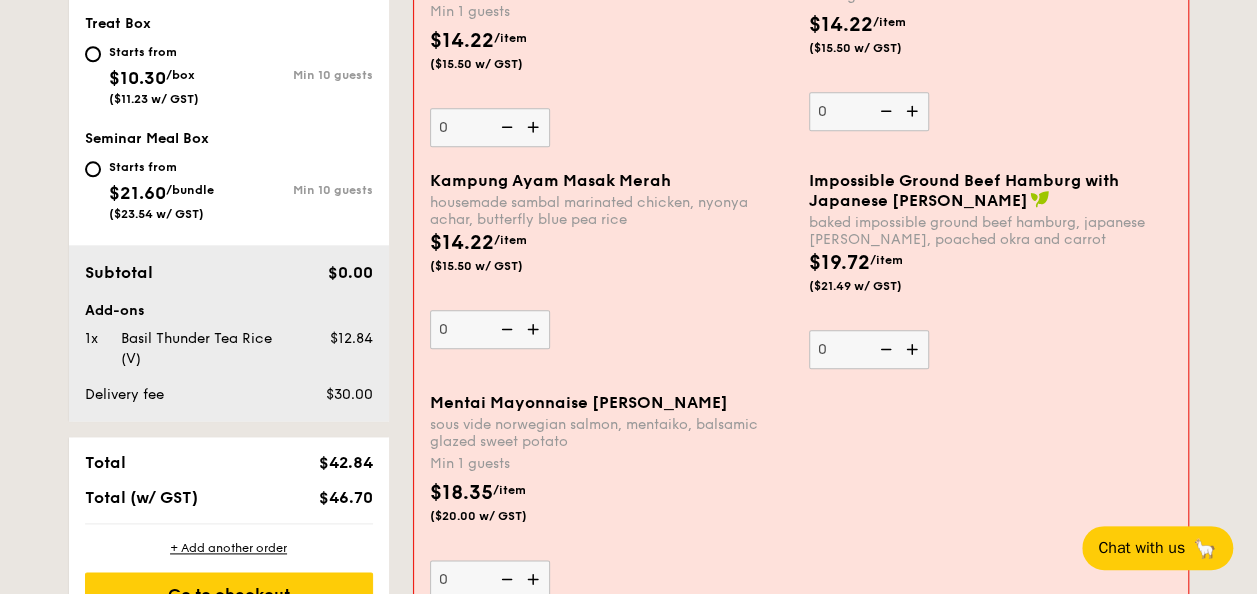 click at bounding box center (535, 329) 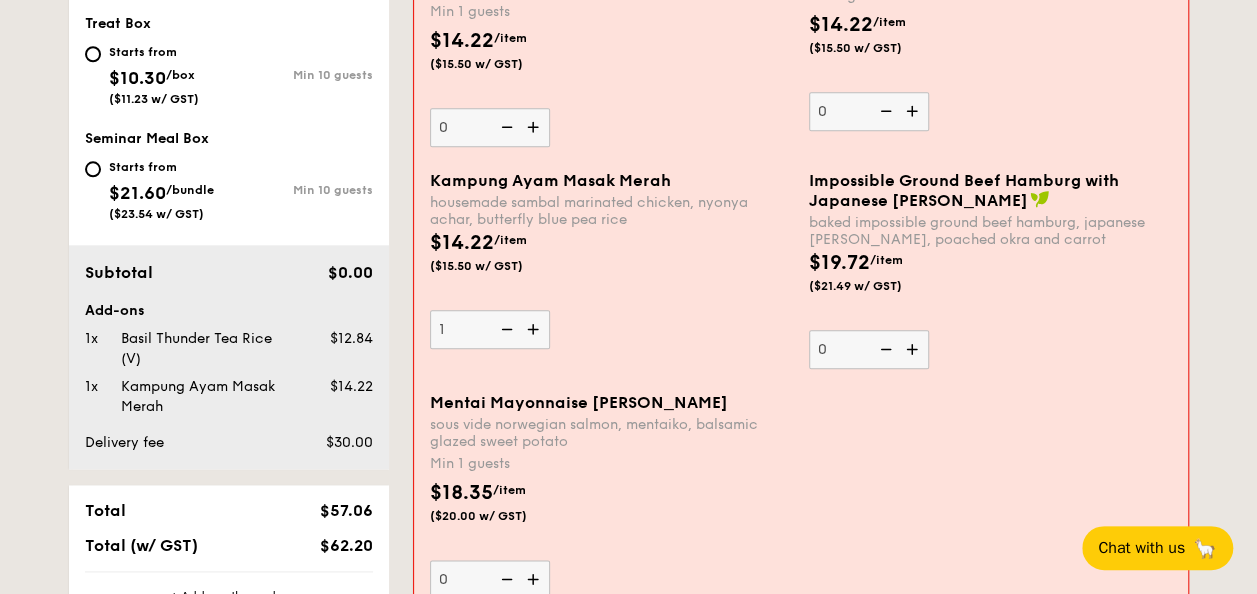click at bounding box center [535, 329] 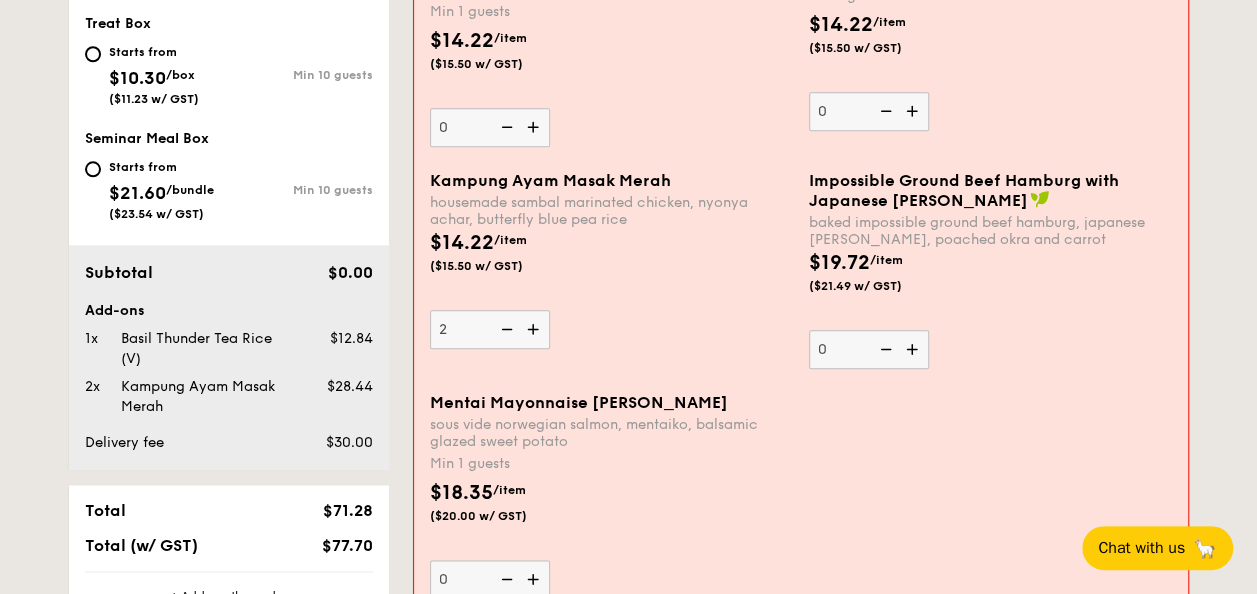 click at bounding box center [535, 329] 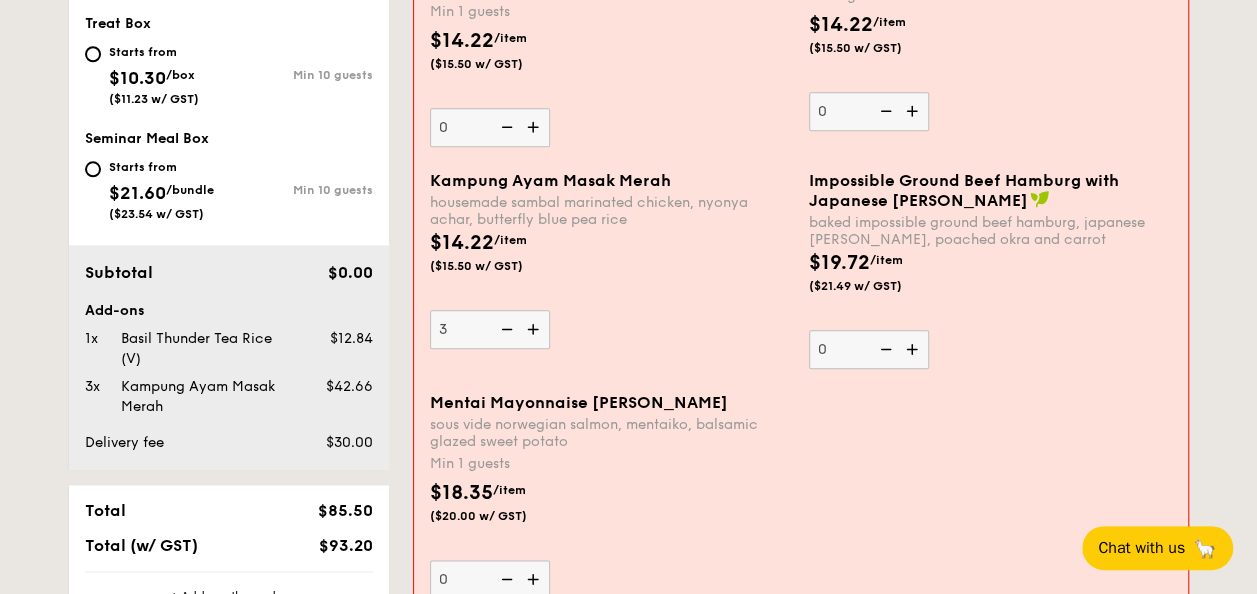 click at bounding box center (535, 329) 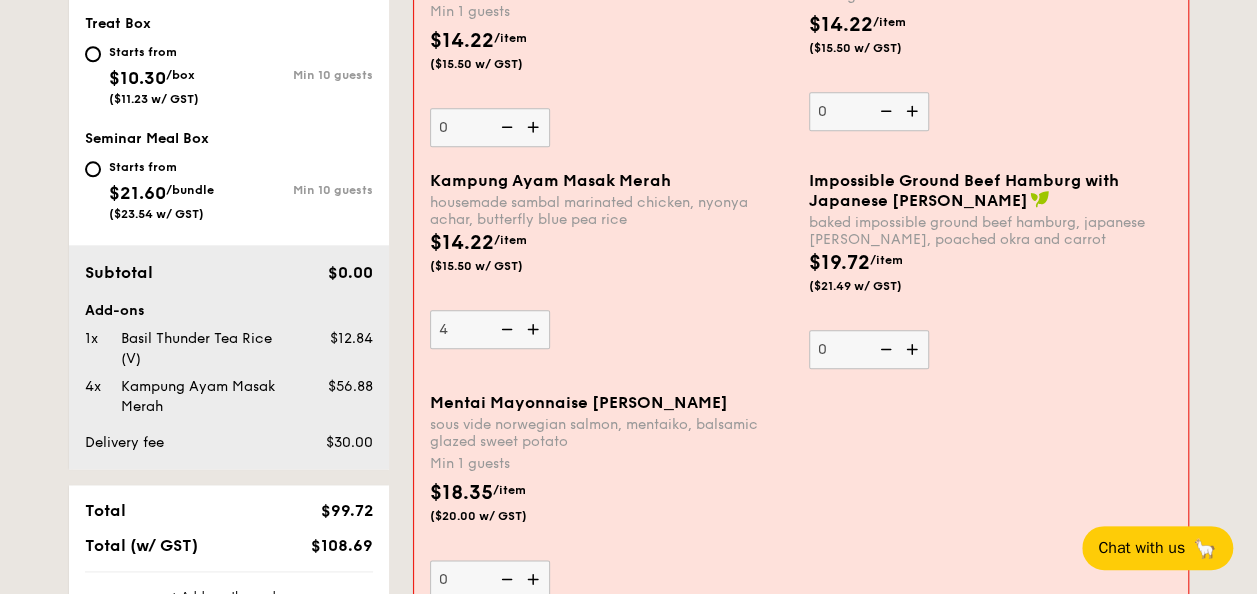 click at bounding box center [535, 329] 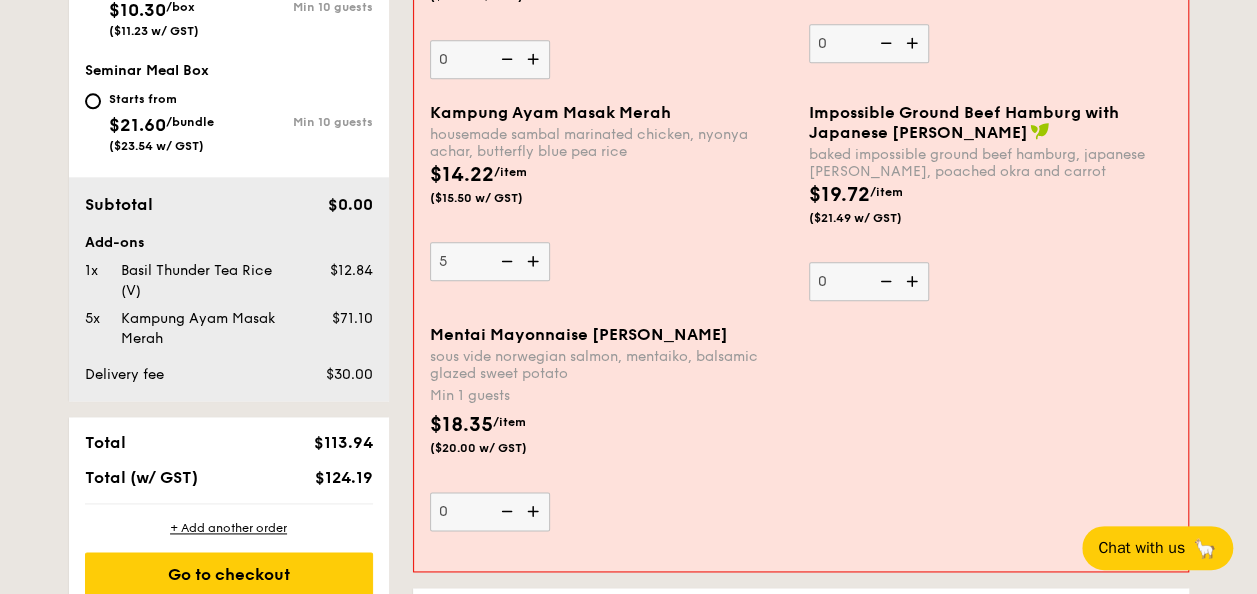 scroll, scrollTop: 1098, scrollLeft: 0, axis: vertical 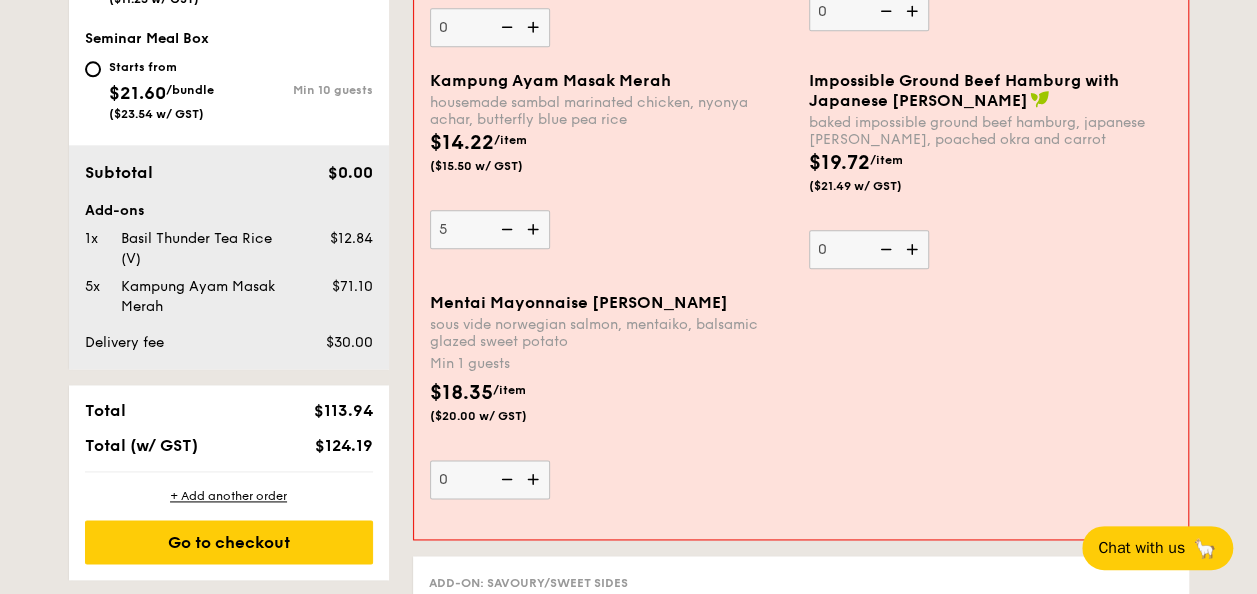 click at bounding box center [535, 479] 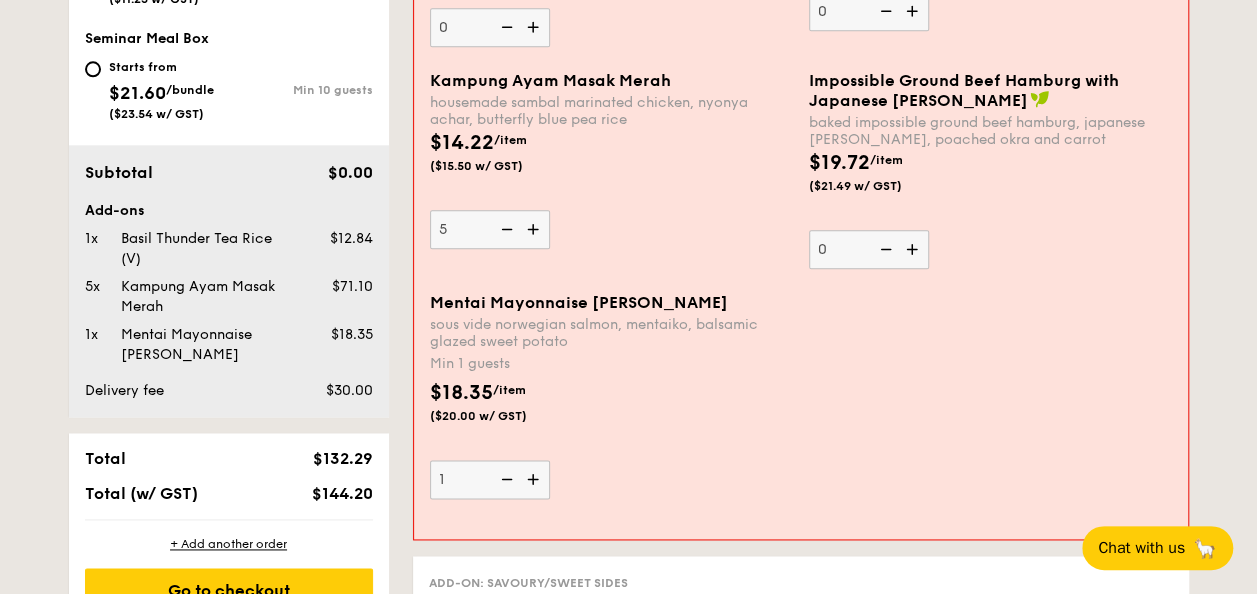click at bounding box center (535, 479) 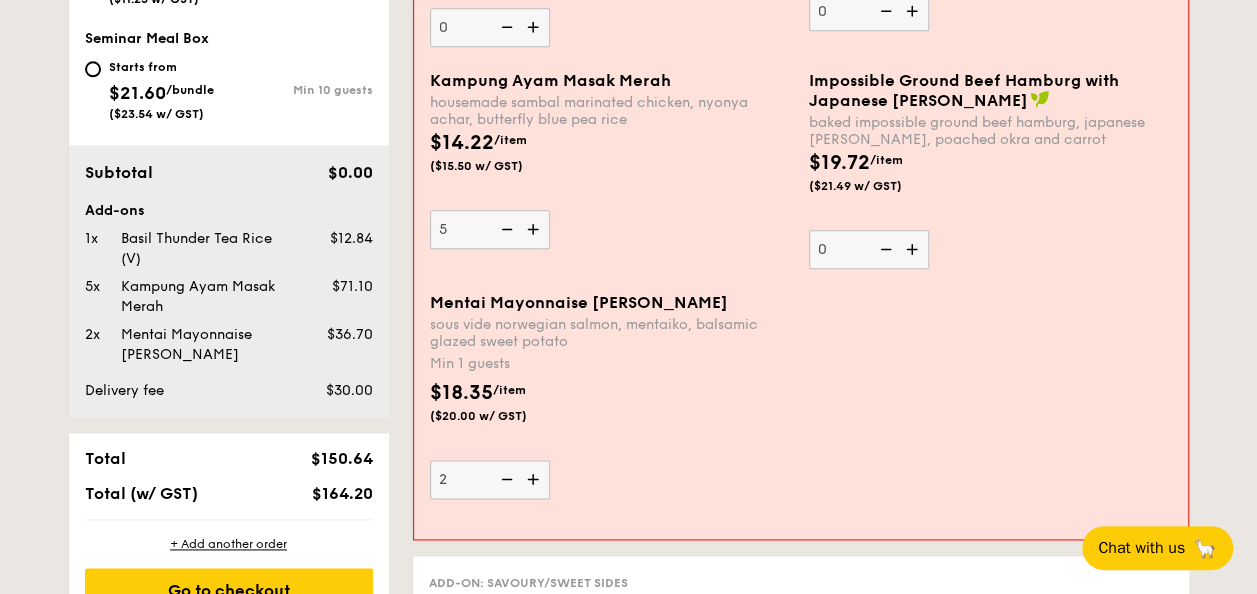 click at bounding box center [535, 479] 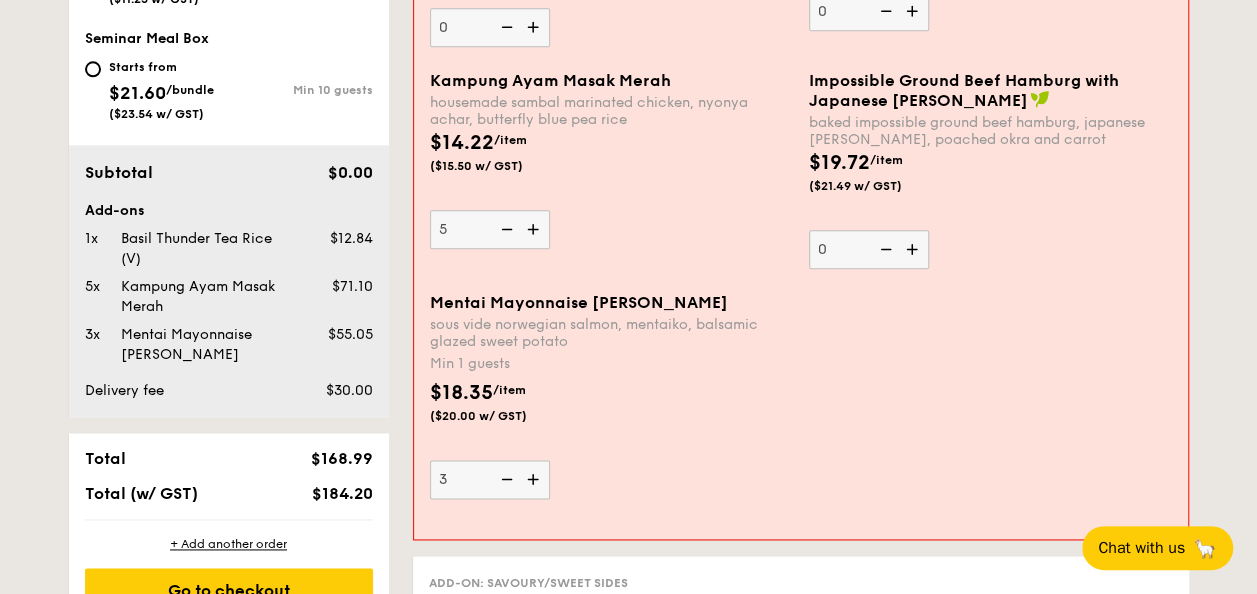 click at bounding box center (535, 479) 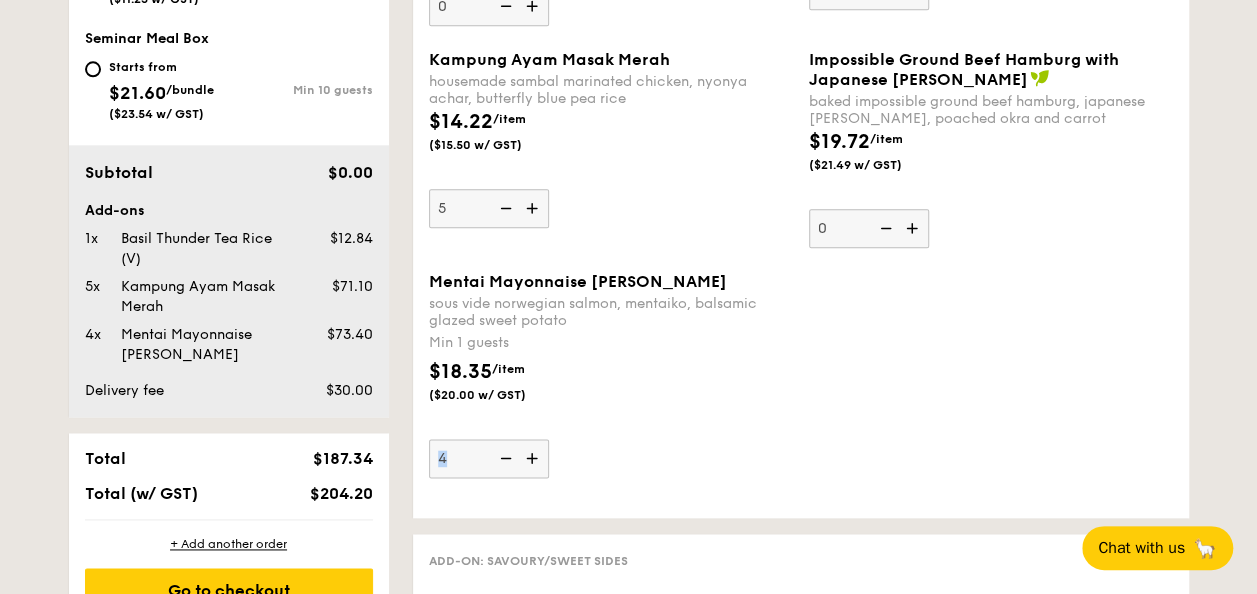 click on "Mentai Mayonnaise Aburi Salmon sous vide norwegian salmon, mentaiko, balsamic glazed sweet potato
Min 1 guests
$18.35
/item
($20.00 w/ GST)
4" at bounding box center (801, 387) 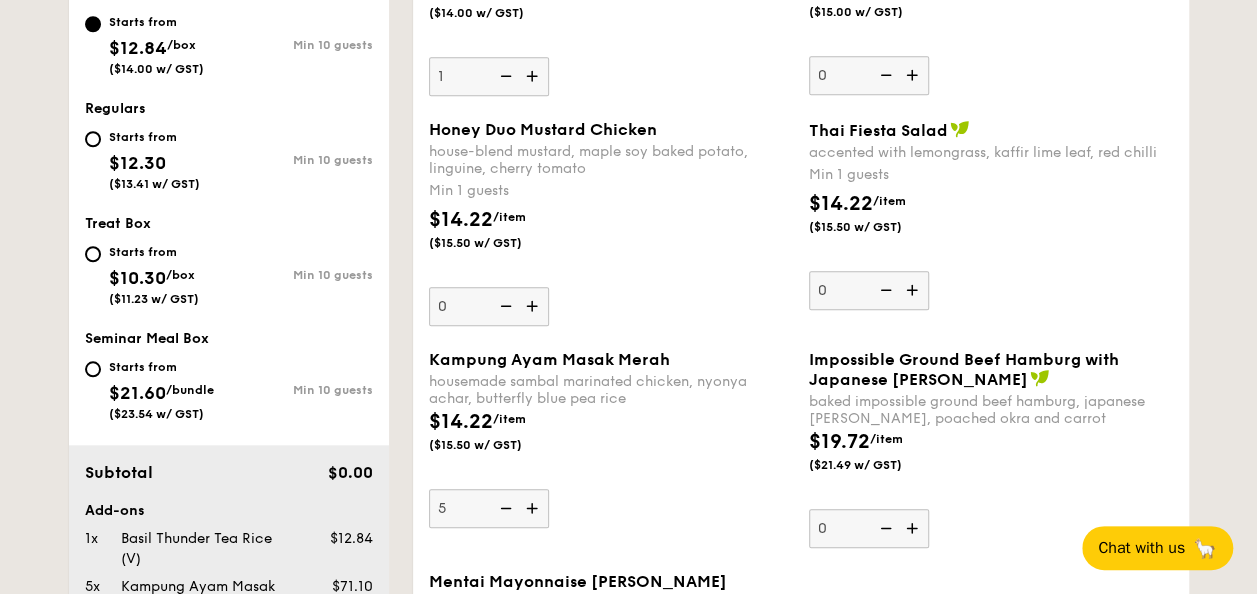 scroll, scrollTop: 698, scrollLeft: 0, axis: vertical 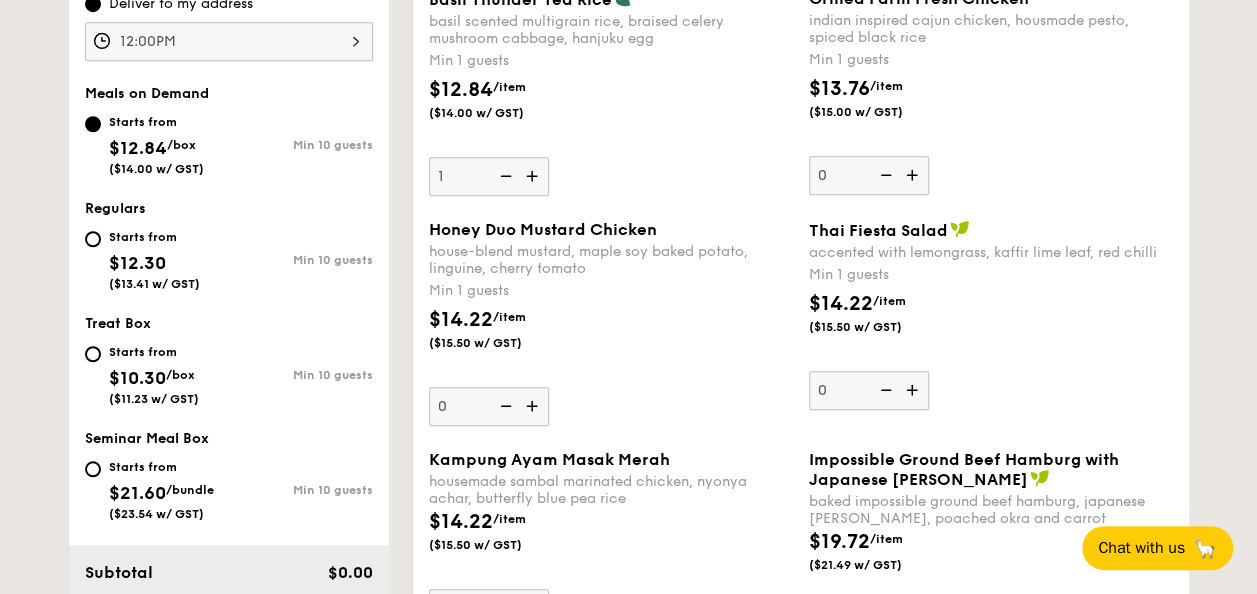 click at bounding box center (534, 406) 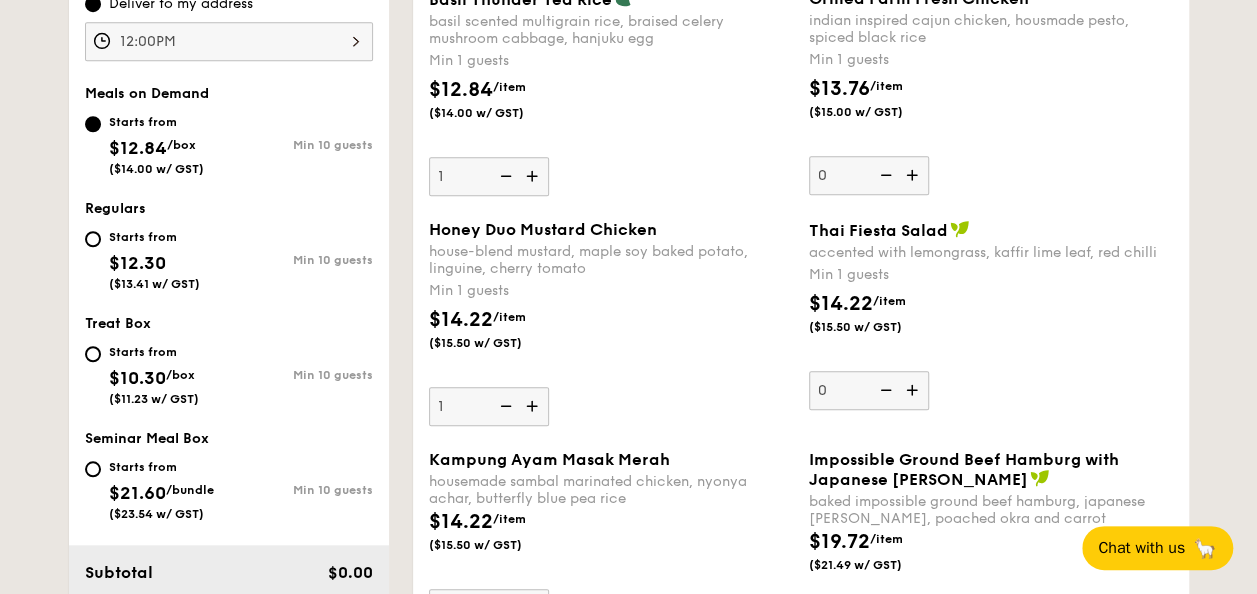 click at bounding box center (534, 406) 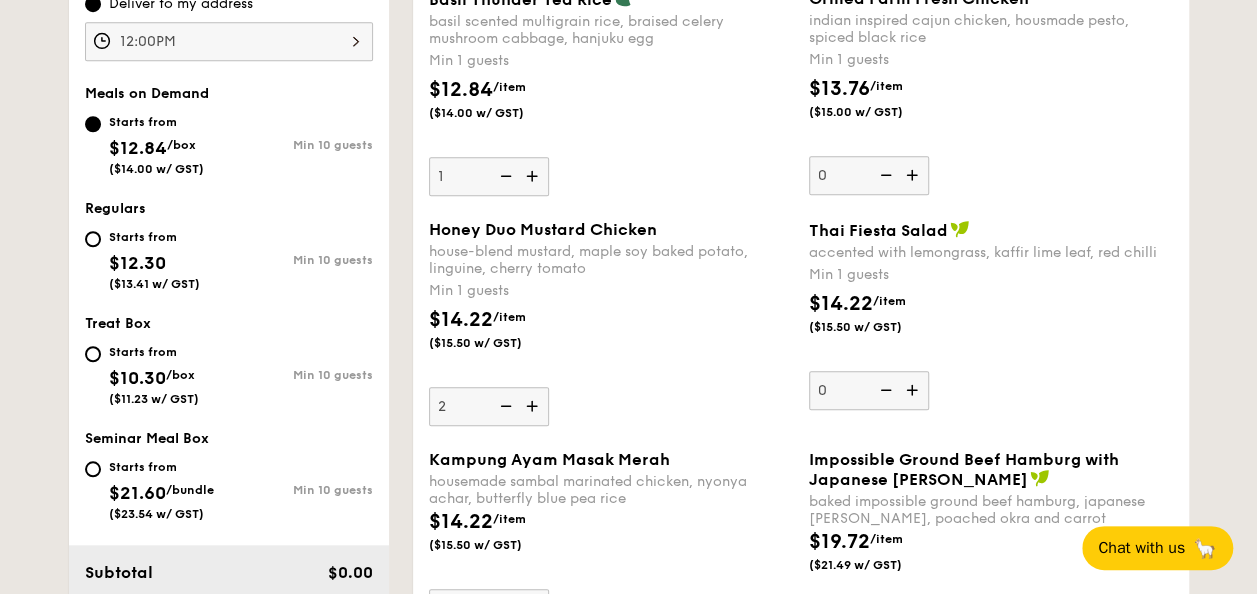 click at bounding box center (534, 406) 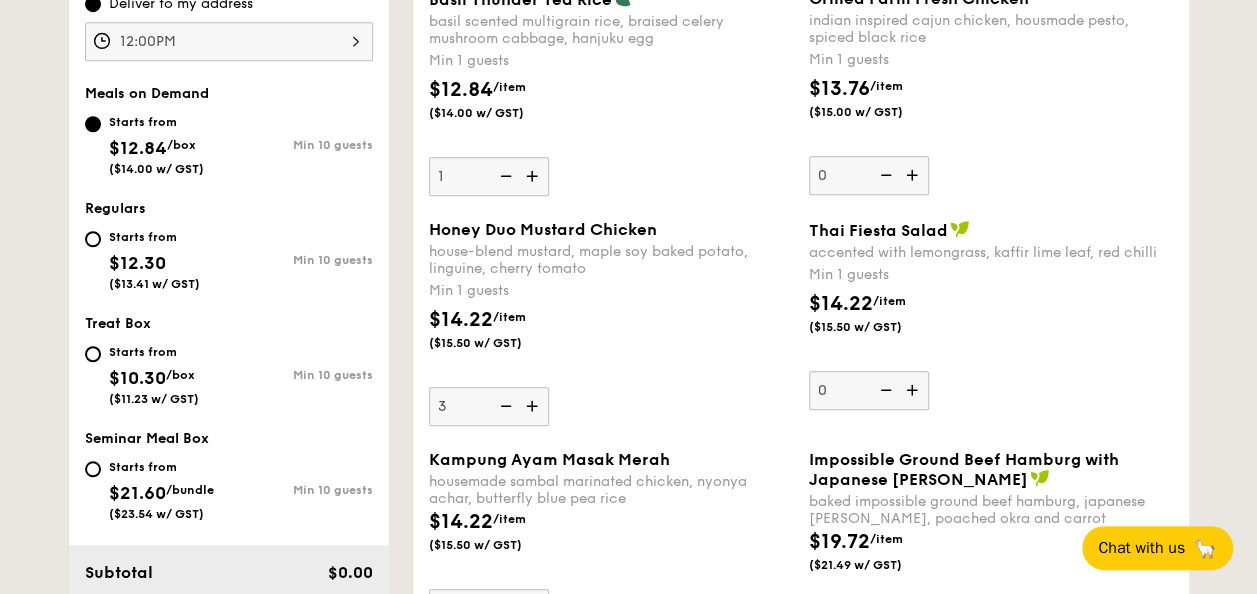 click at bounding box center (534, 406) 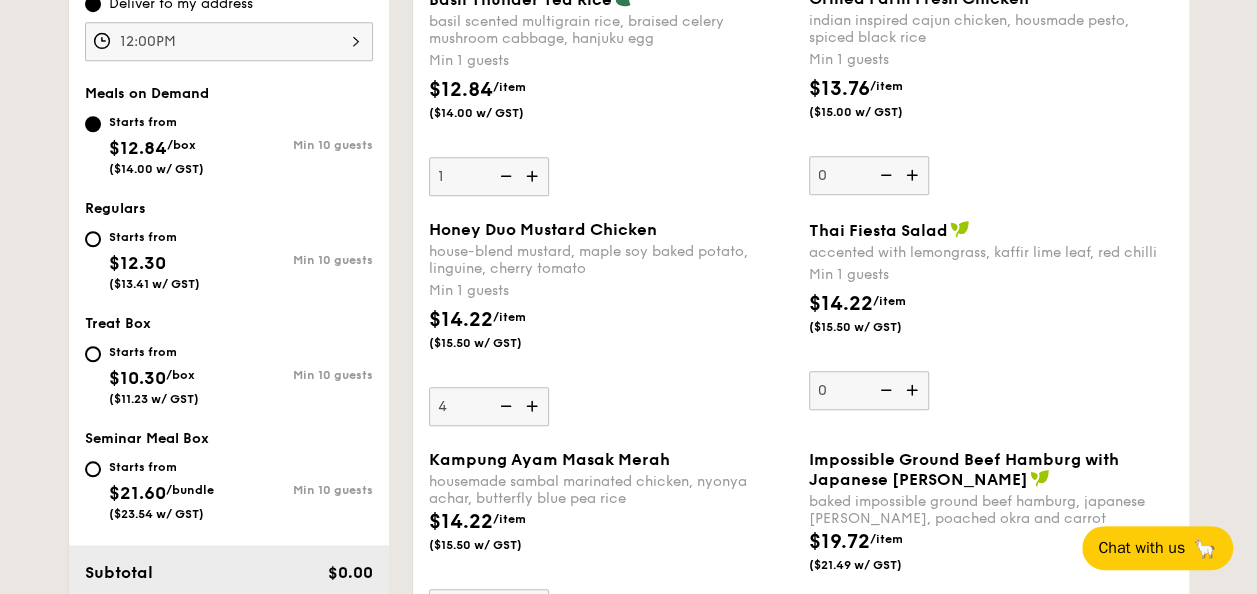 click at bounding box center [534, 406] 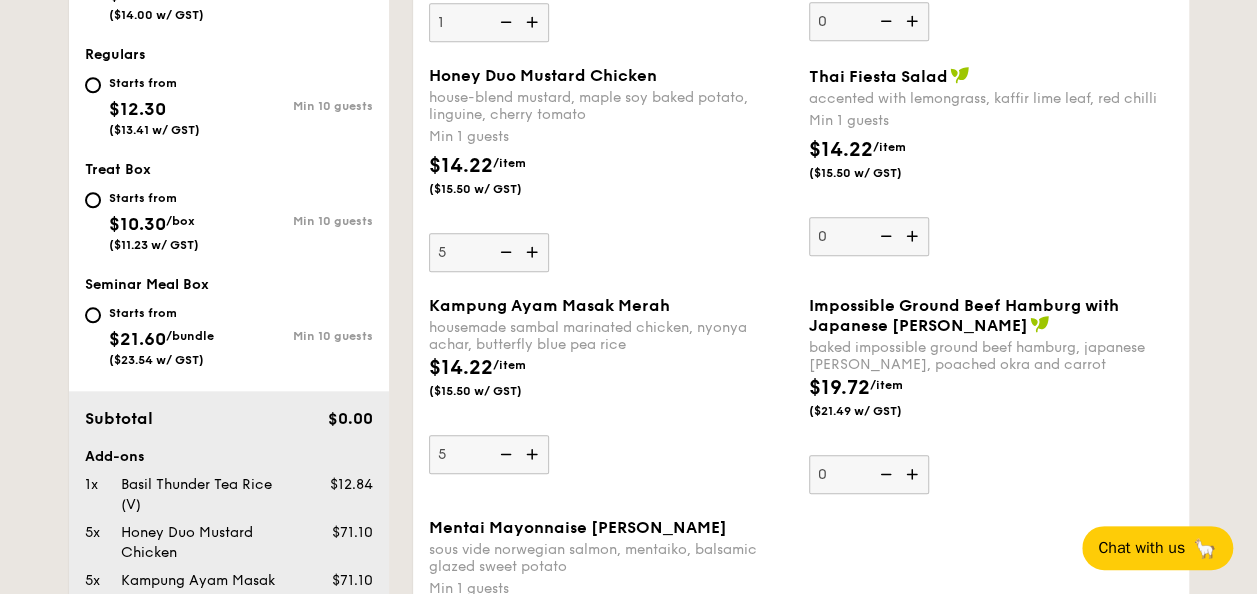 scroll, scrollTop: 598, scrollLeft: 0, axis: vertical 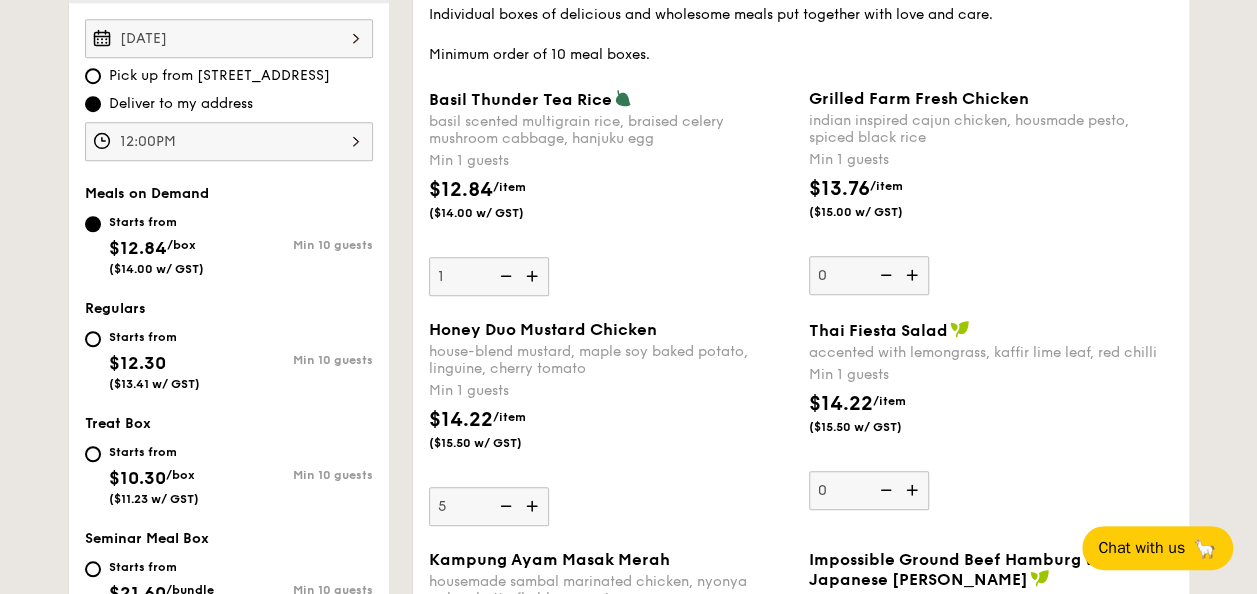 click at bounding box center [914, 275] 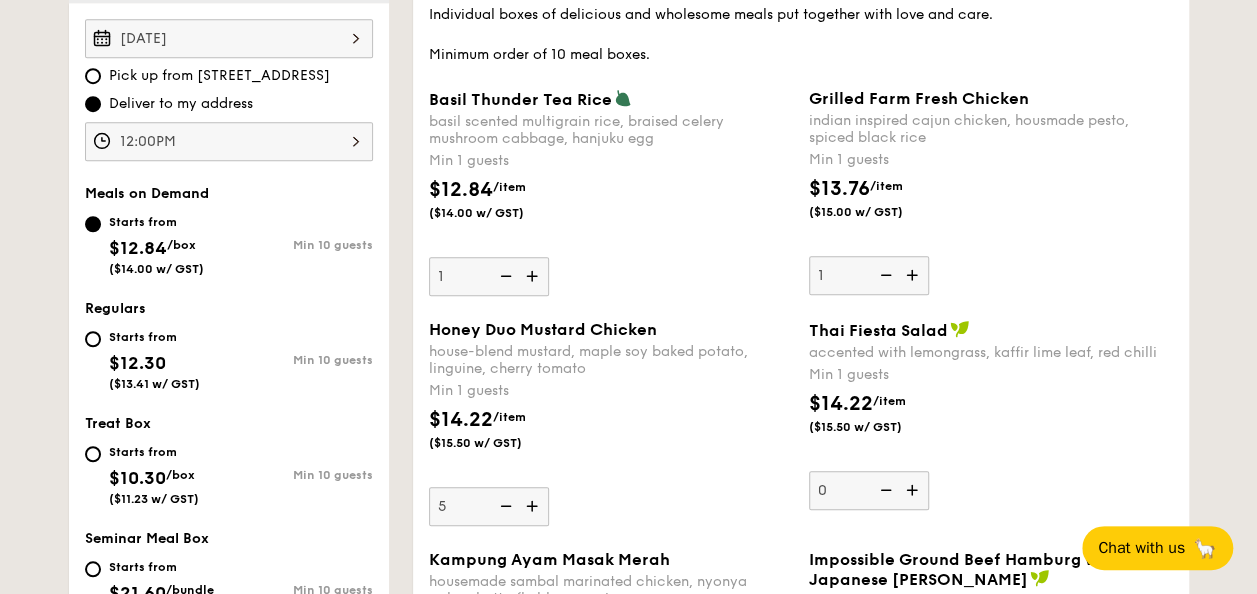 click at bounding box center [914, 275] 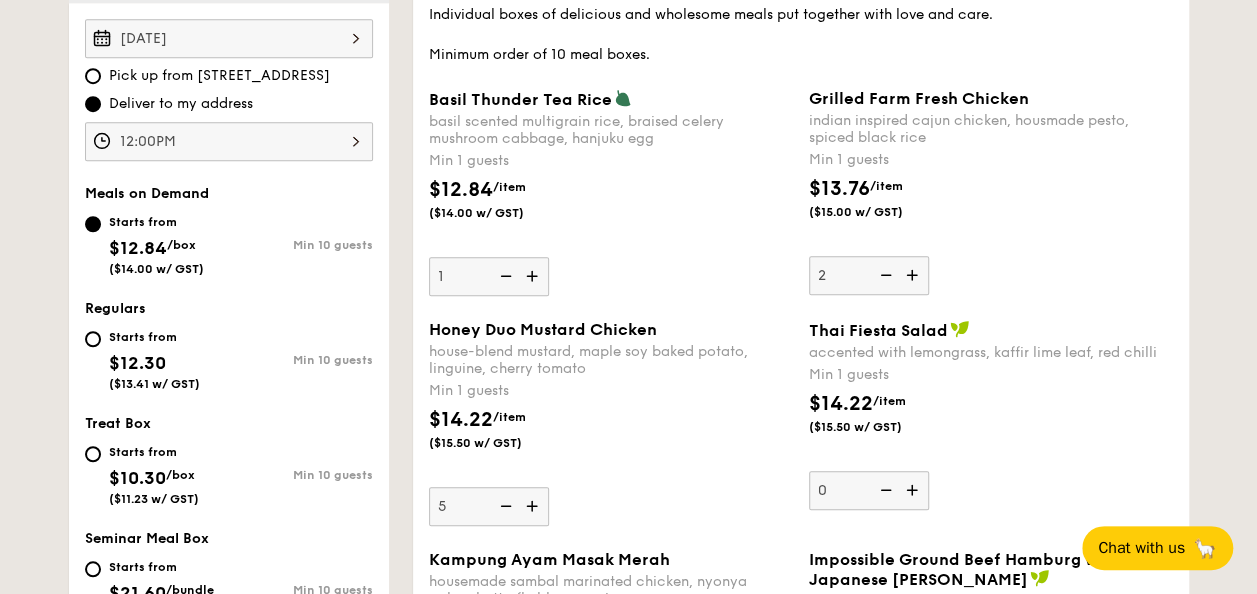 click at bounding box center (914, 275) 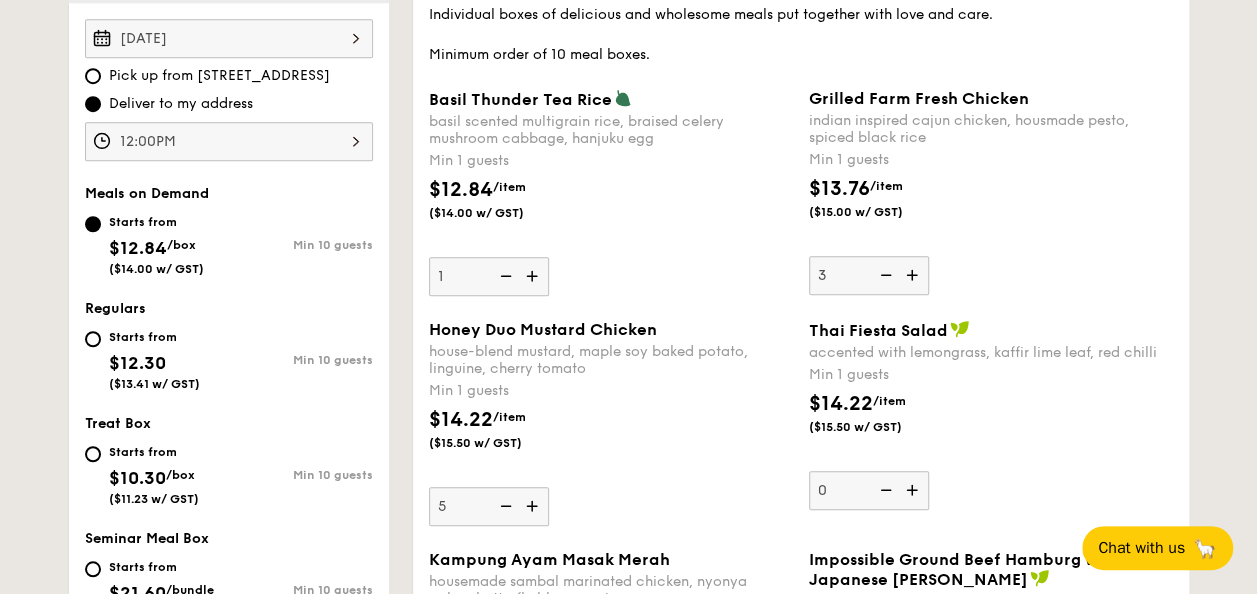 click at bounding box center [914, 275] 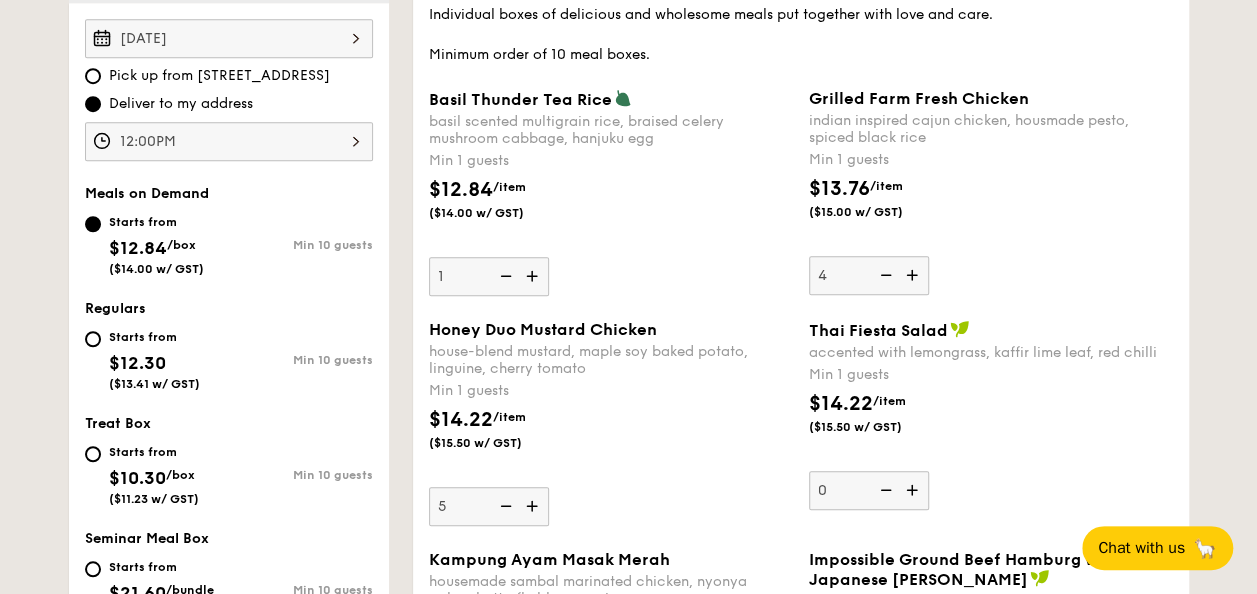 click at bounding box center [914, 275] 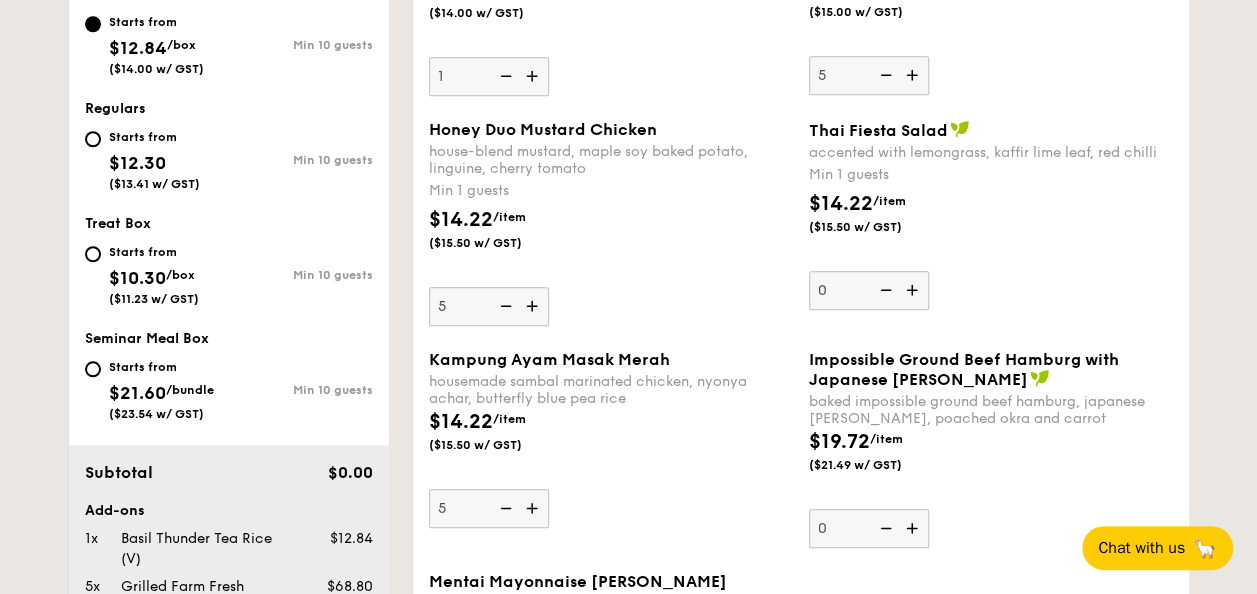 scroll, scrollTop: 498, scrollLeft: 0, axis: vertical 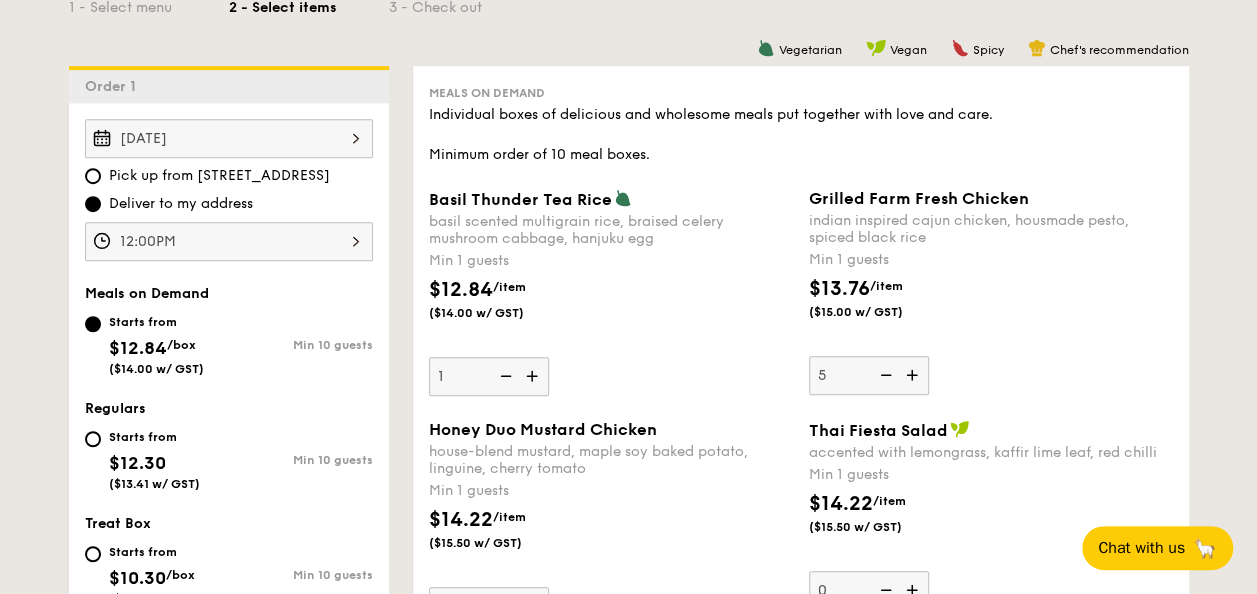 click at bounding box center (914, 375) 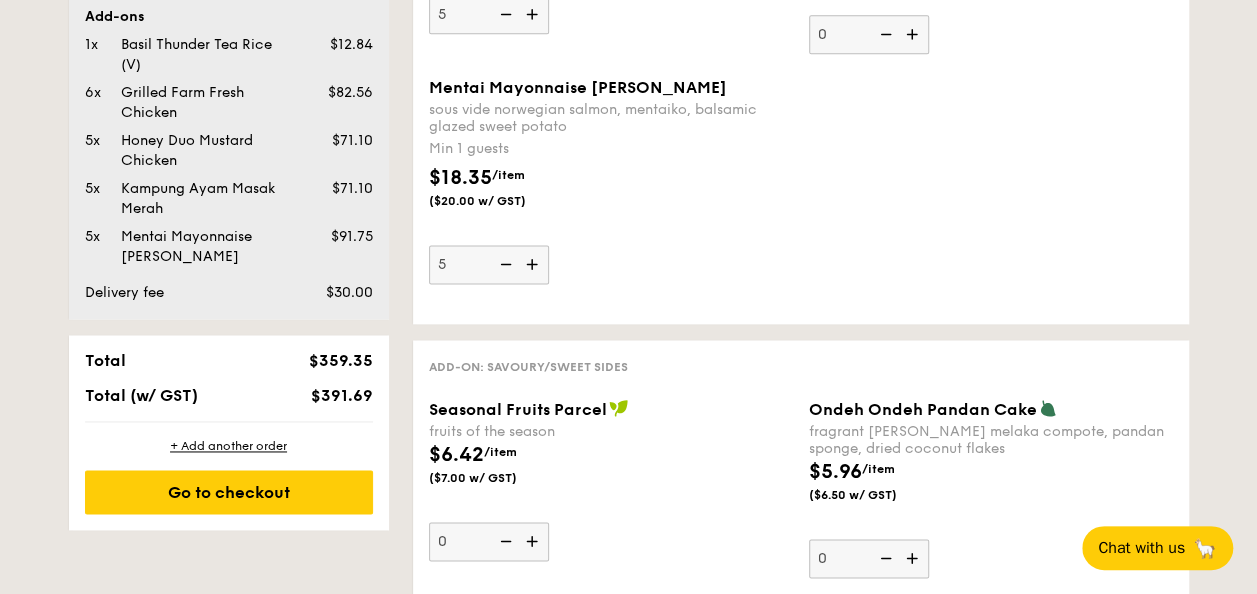 scroll, scrollTop: 1298, scrollLeft: 0, axis: vertical 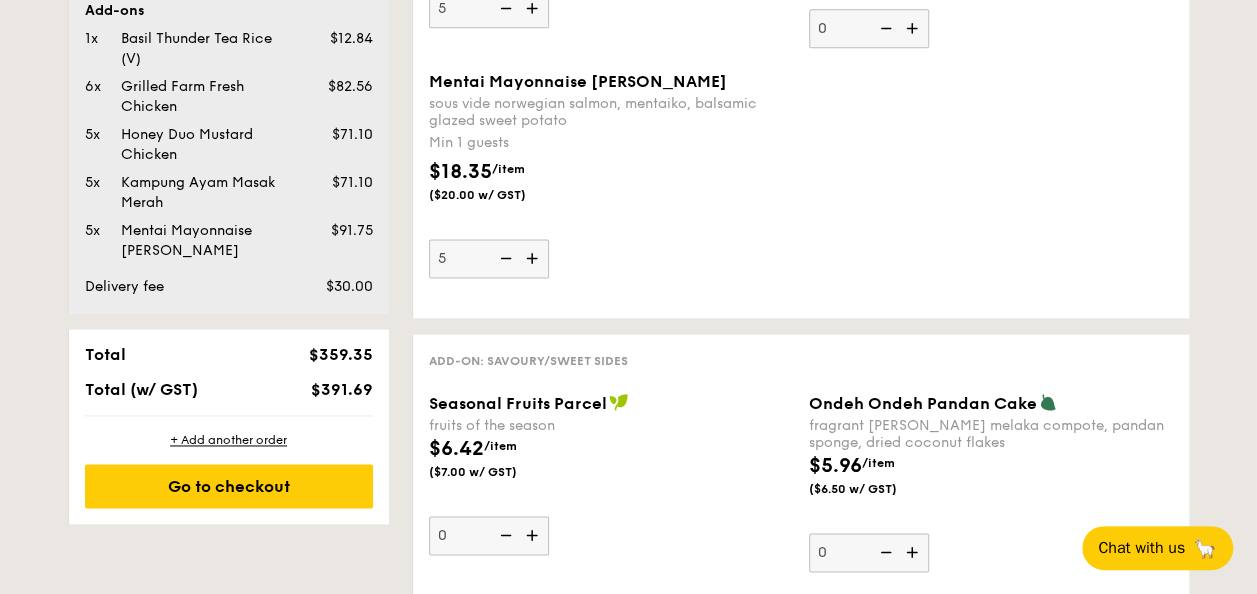 click on "$18.35
/item
($20.00 w/ GST)" at bounding box center [611, 192] 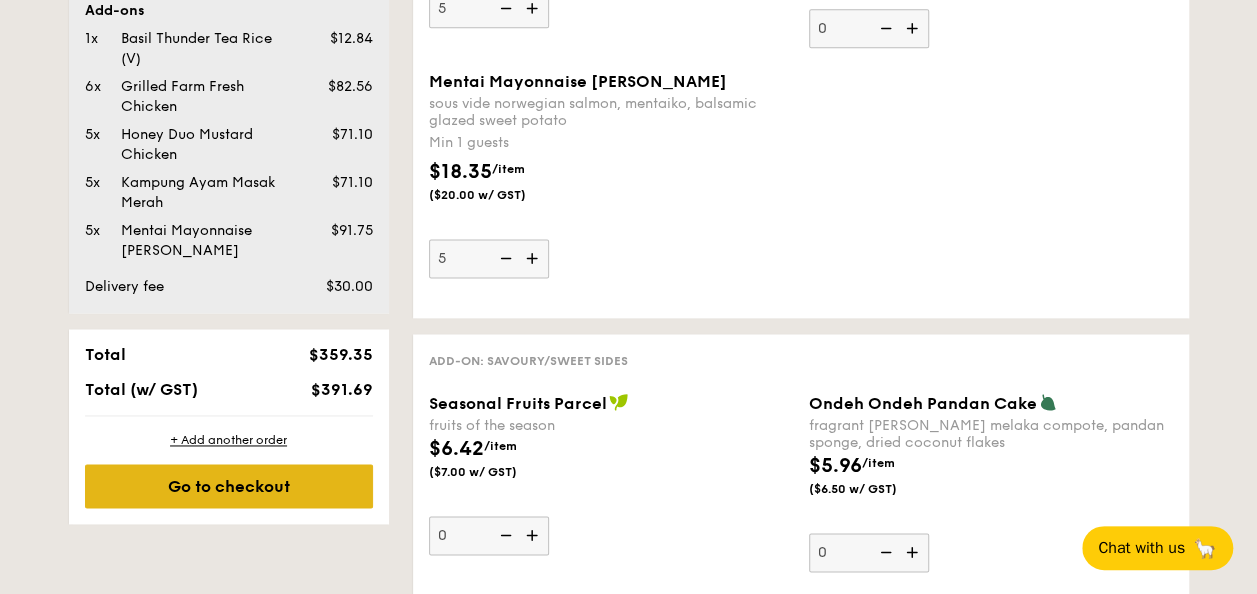 click on "Go to checkout" at bounding box center [229, 486] 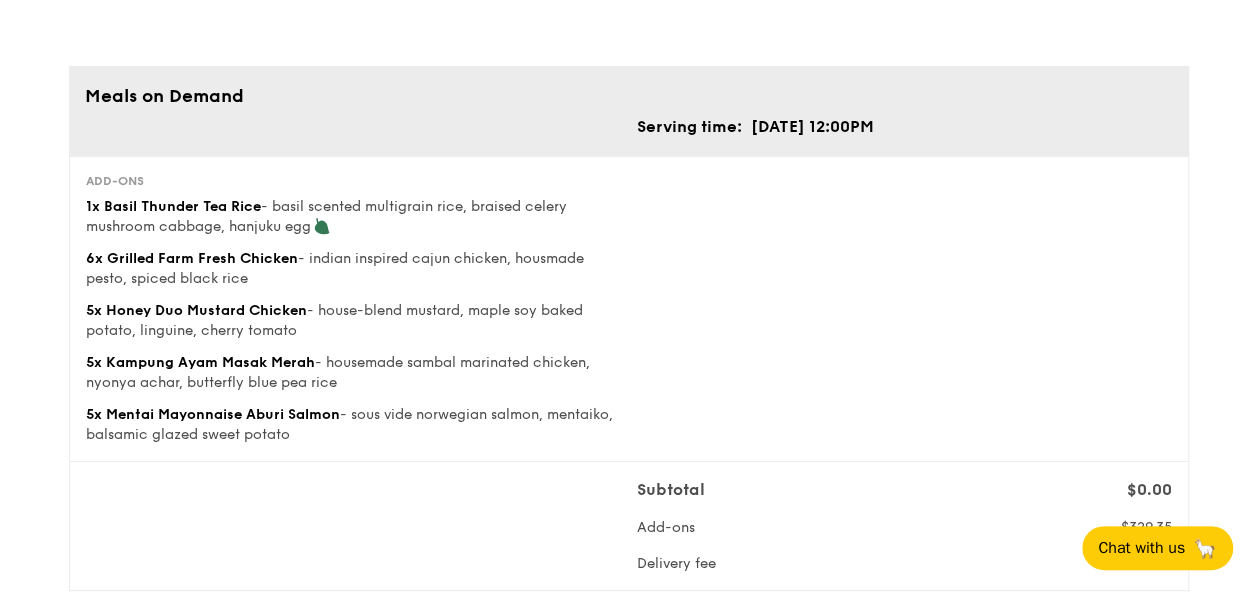 scroll, scrollTop: 0, scrollLeft: 0, axis: both 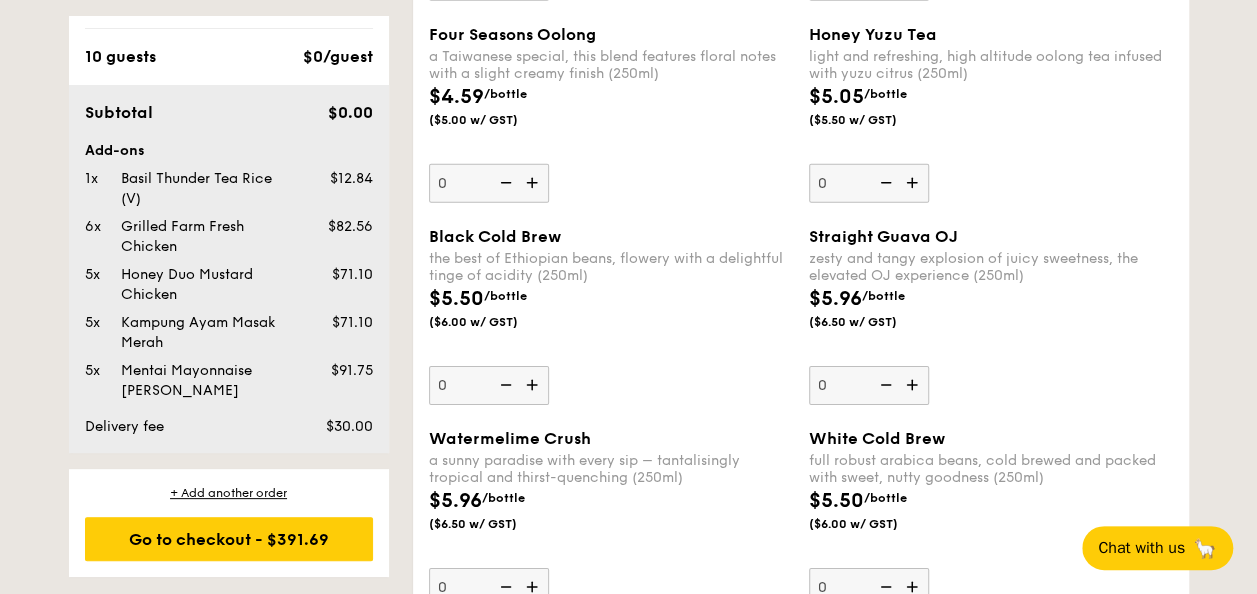 click at bounding box center [534, 183] 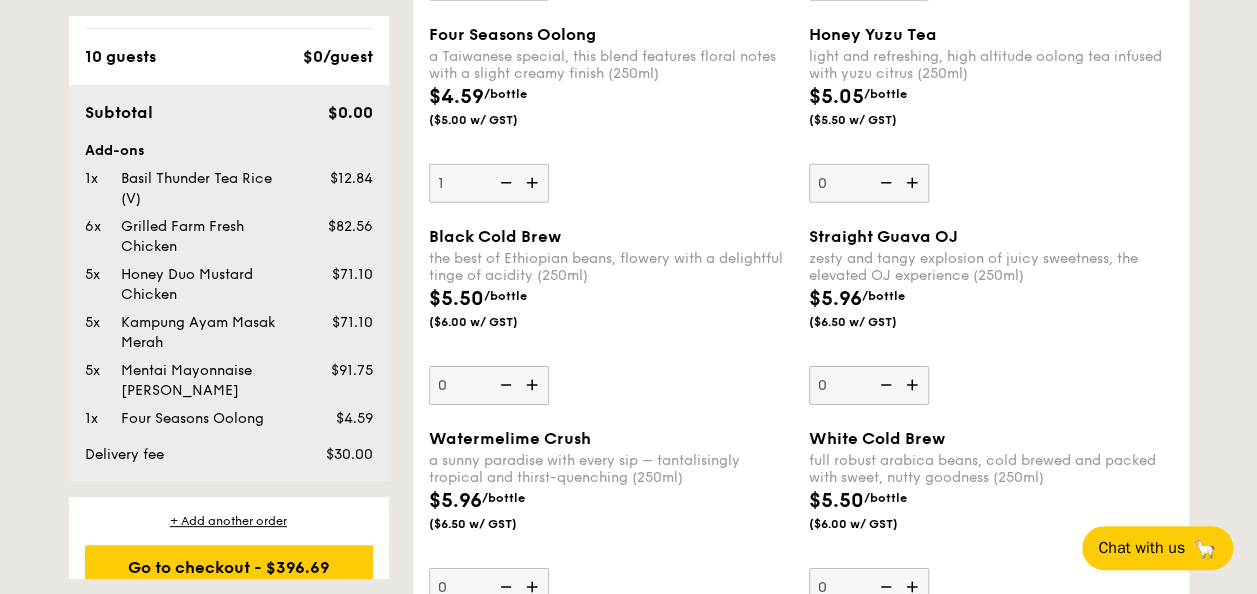 click at bounding box center [504, 183] 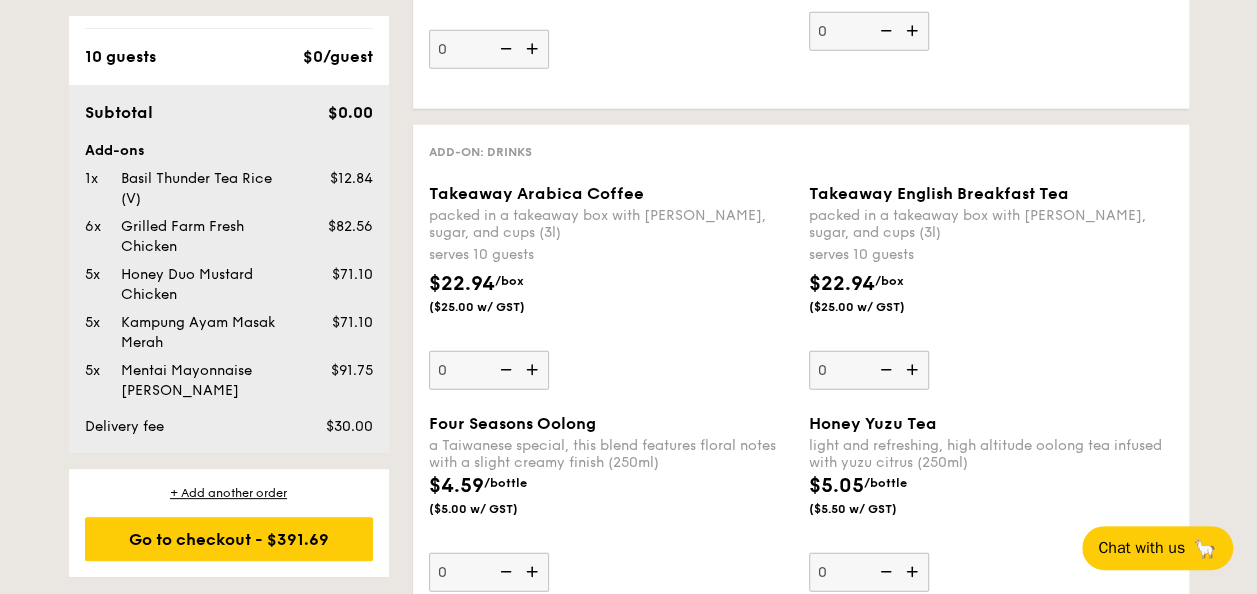 scroll, scrollTop: 2551, scrollLeft: 0, axis: vertical 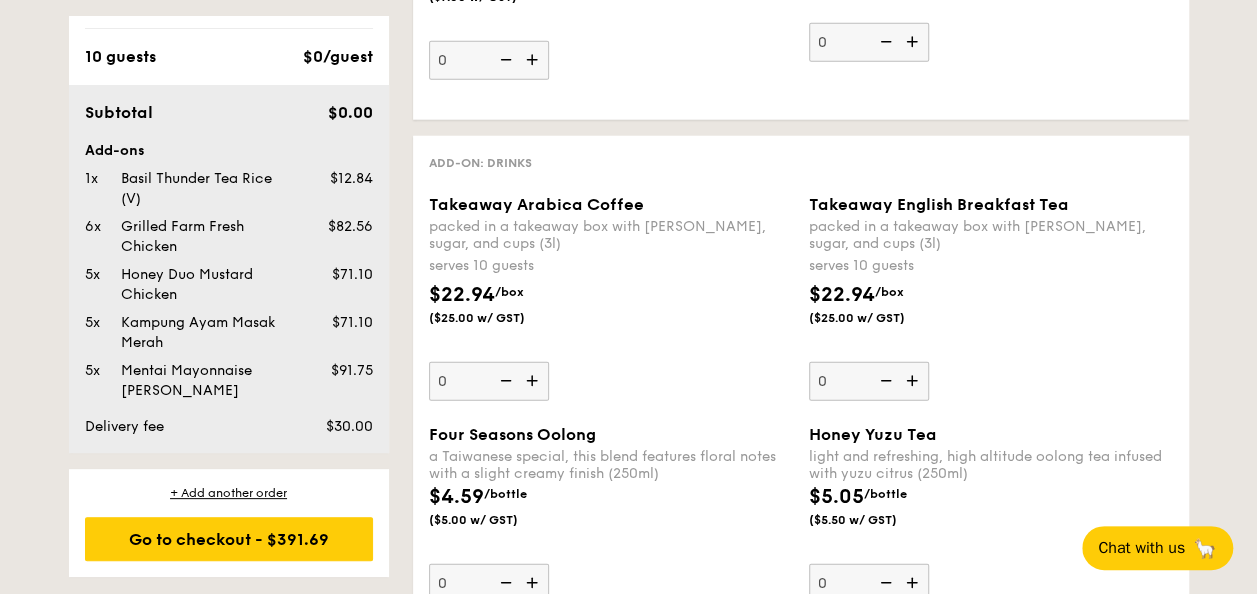 click at bounding box center (534, 381) 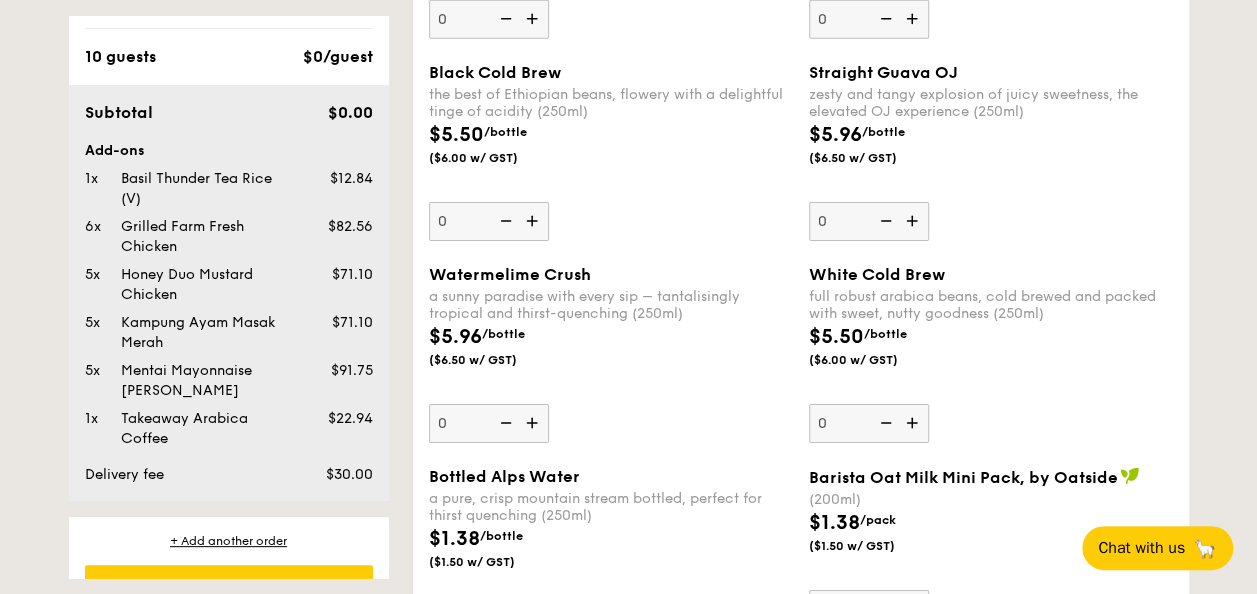 scroll, scrollTop: 3151, scrollLeft: 0, axis: vertical 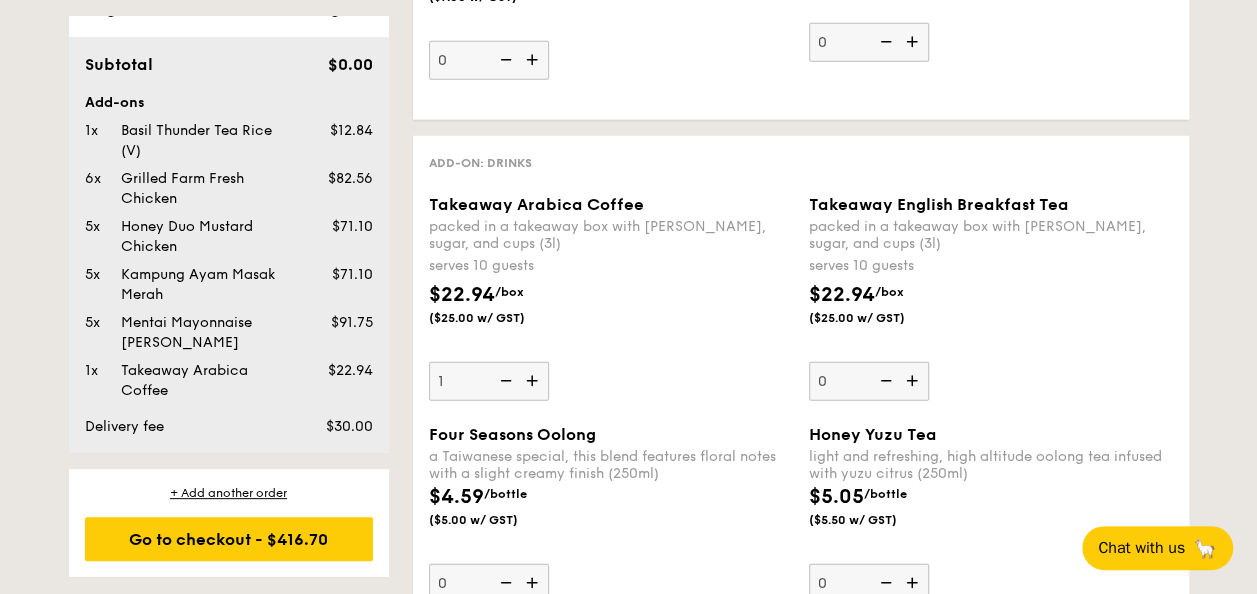 click at bounding box center [914, 381] 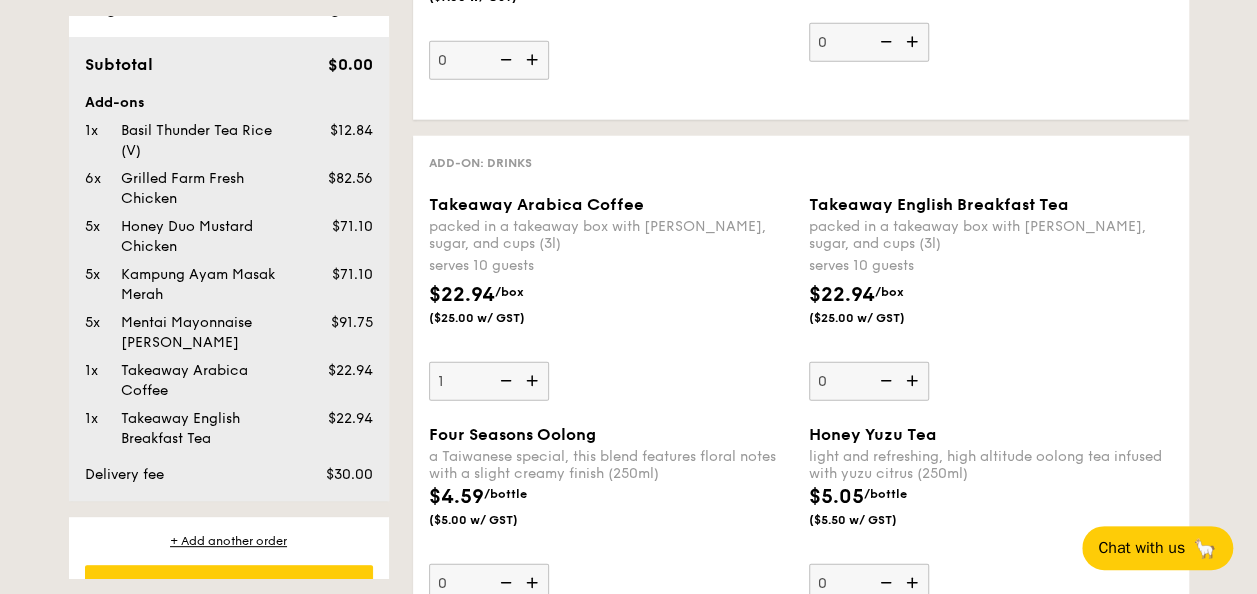 type on "1" 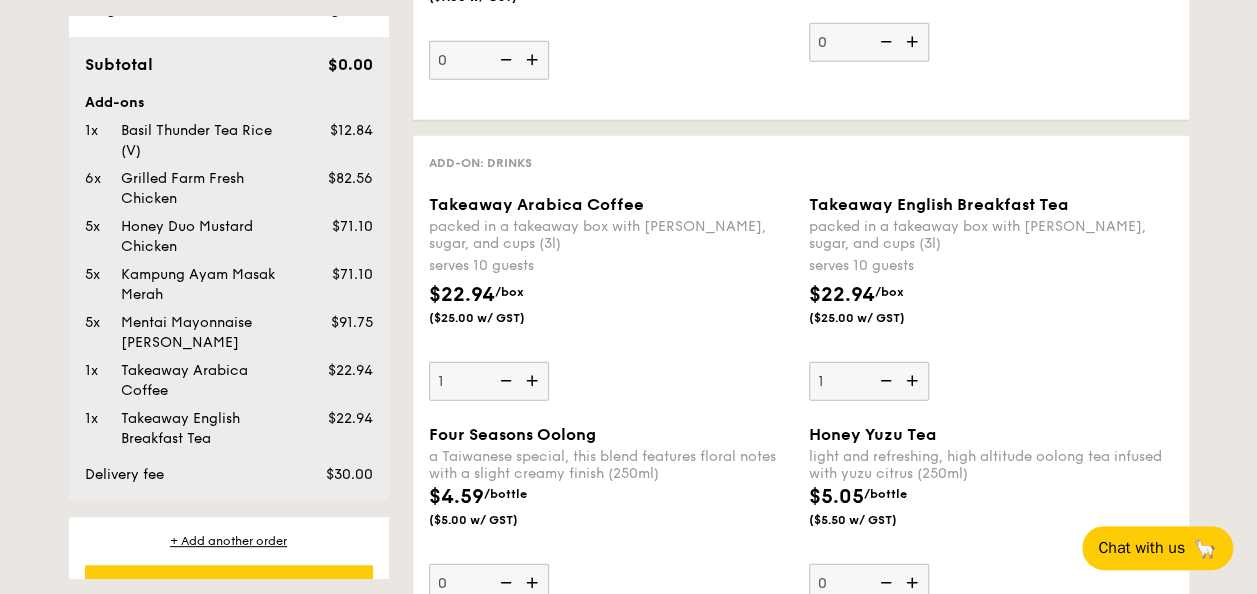 click on "Takeaway Arabica Coffee packed in a takeaway box with creamer, sugar, and cups (3l)
serves 10 guests
$22.94
/box
($25.00 w/ GST)
1" at bounding box center (611, 298) 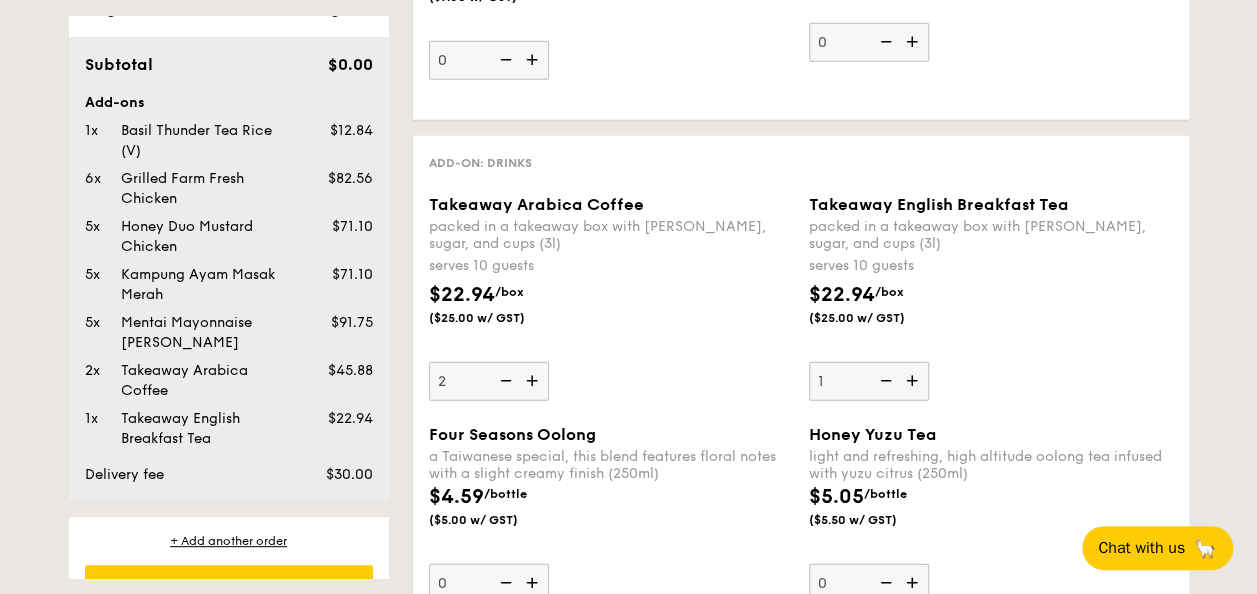 click at bounding box center (914, 381) 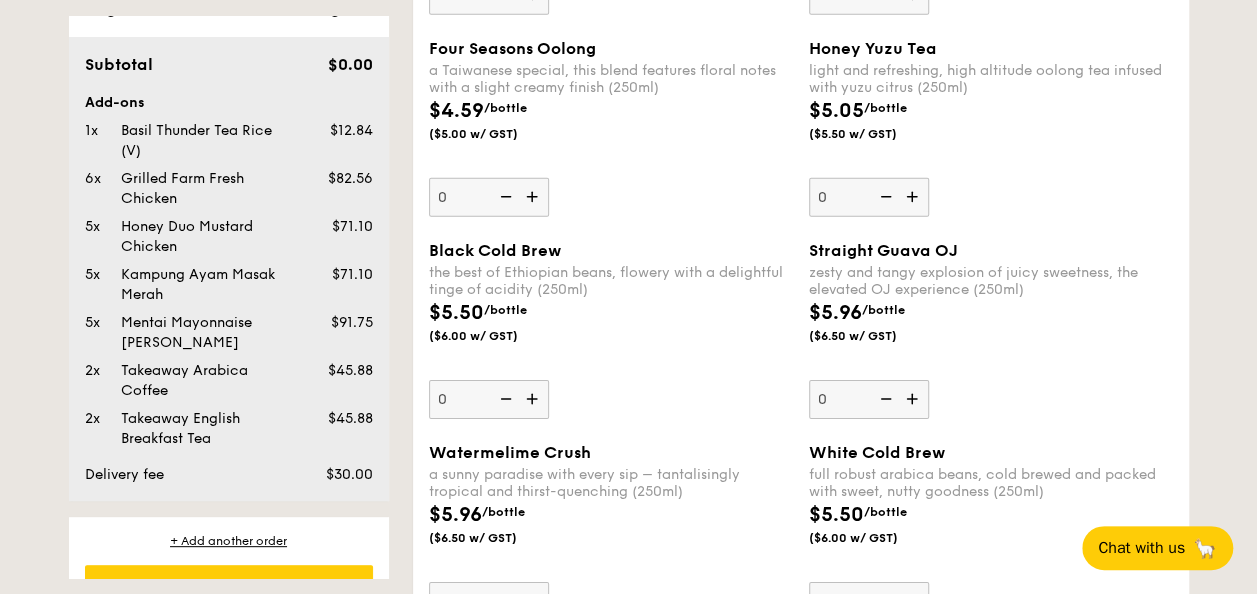 scroll, scrollTop: 2951, scrollLeft: 0, axis: vertical 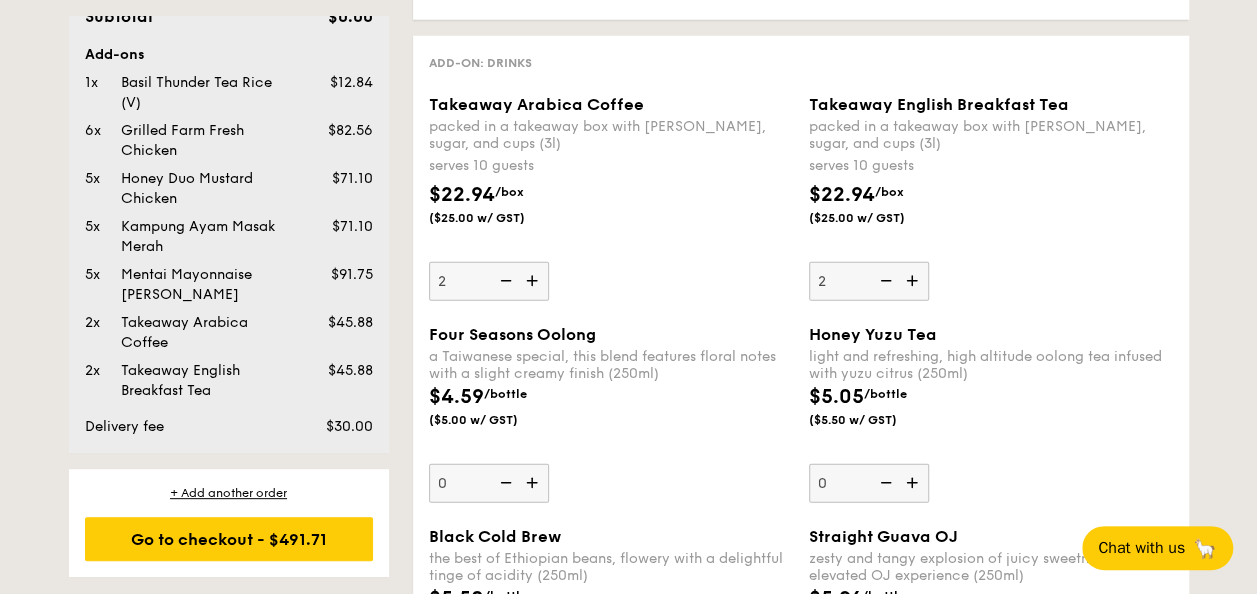 click at bounding box center [504, 281] 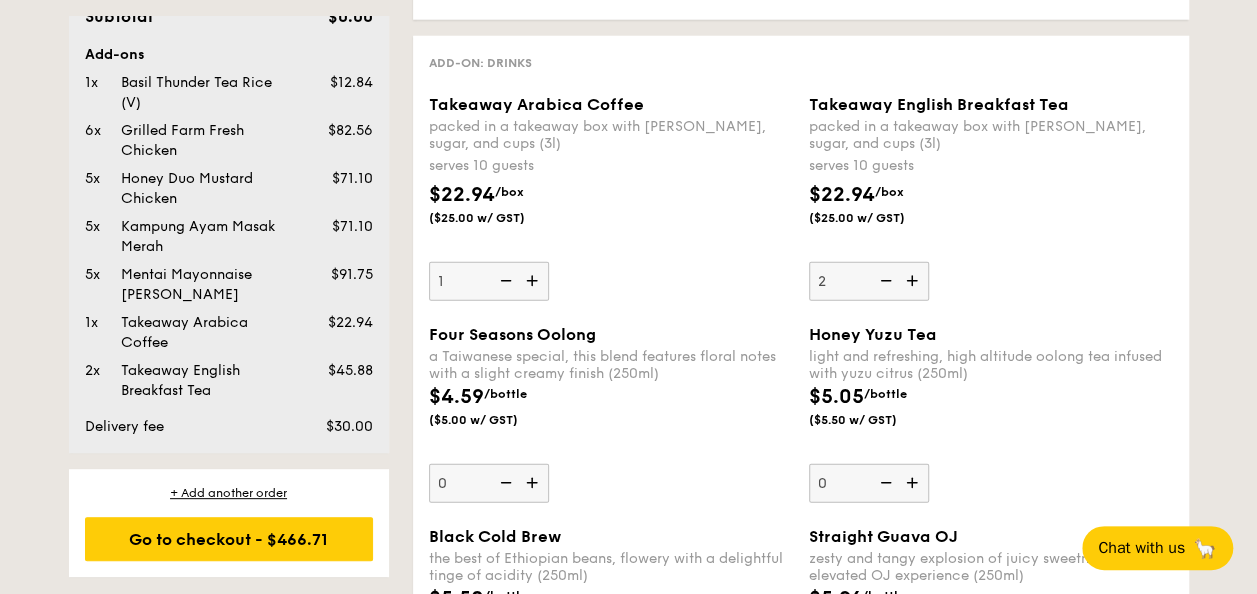 click at bounding box center [884, 281] 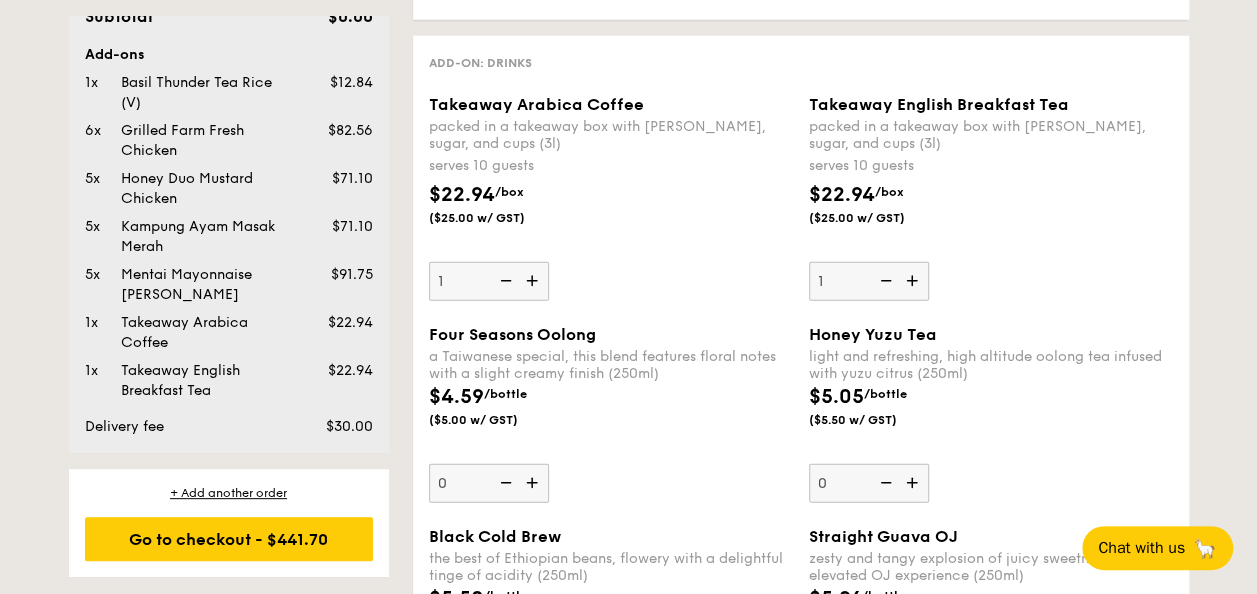 click at bounding box center (504, 281) 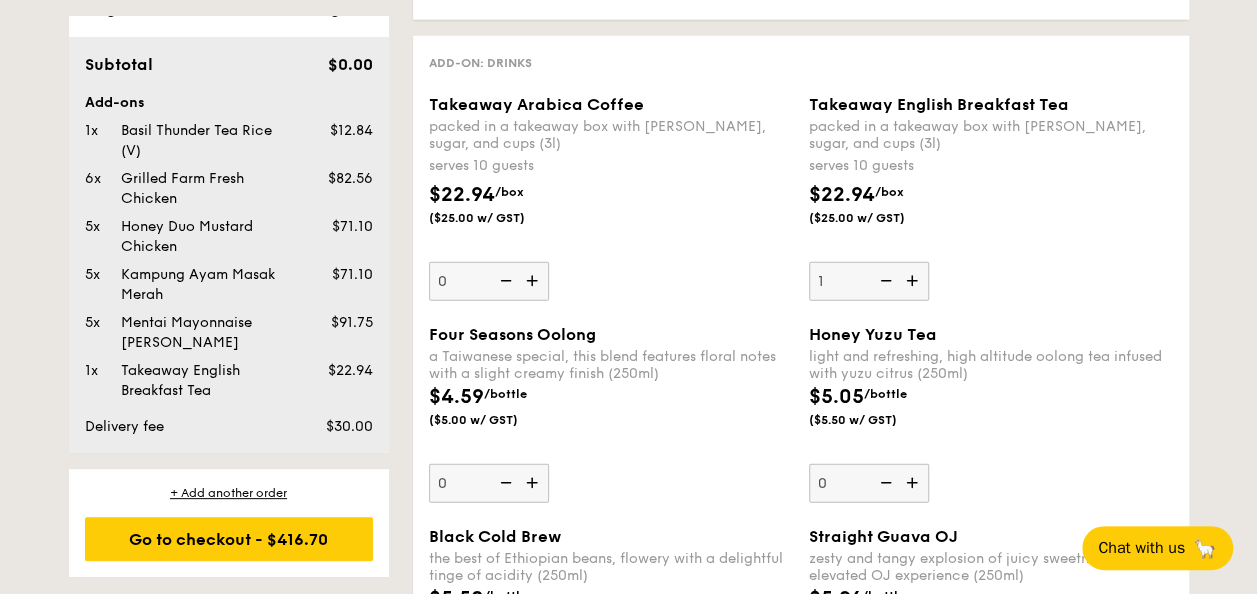 click at bounding box center (884, 281) 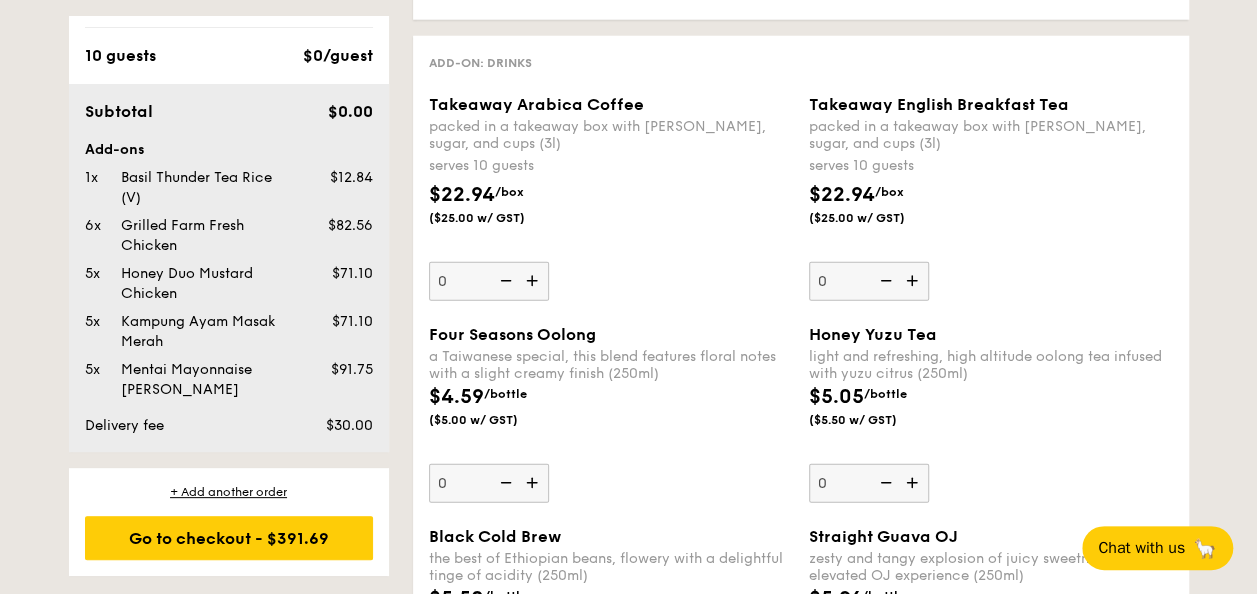 scroll, scrollTop: 77, scrollLeft: 0, axis: vertical 